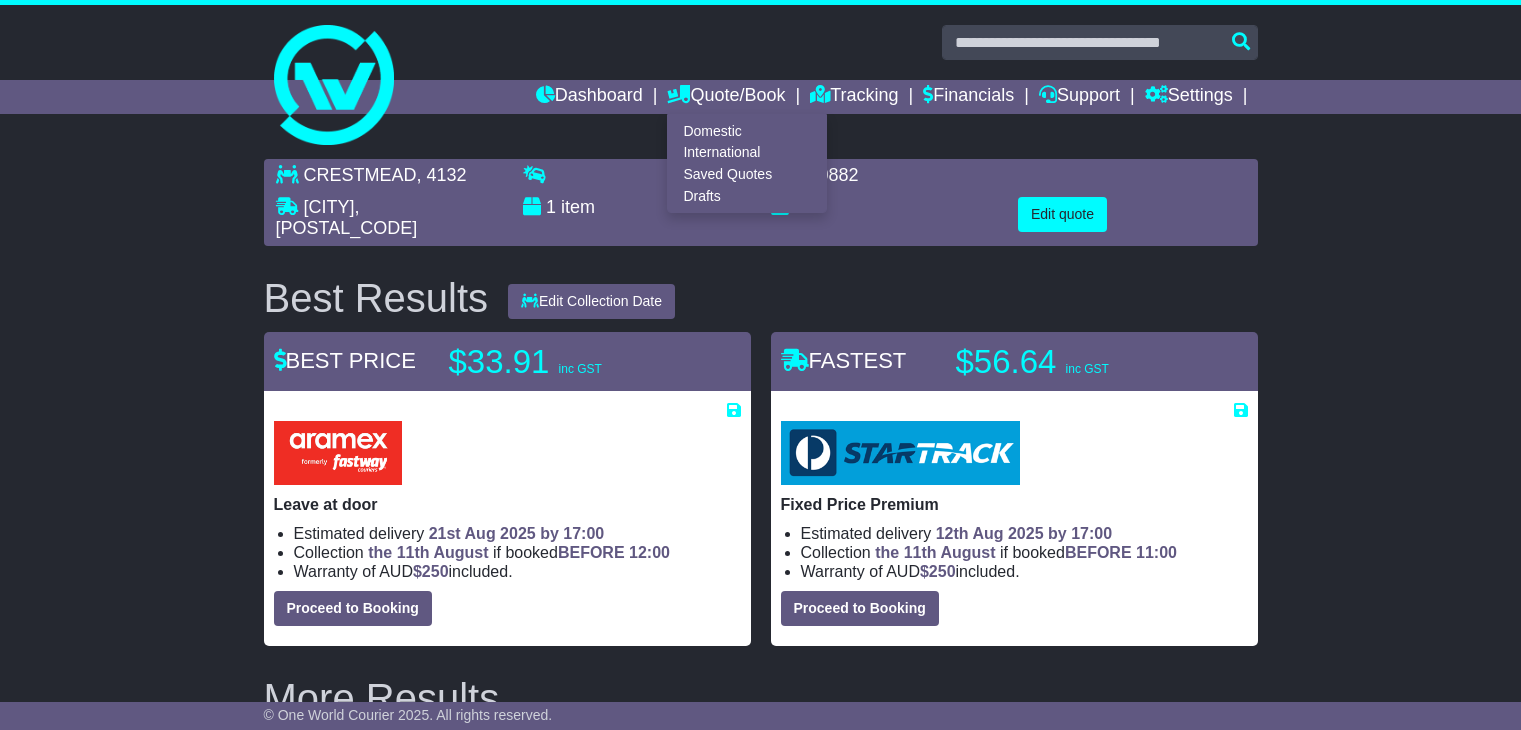scroll, scrollTop: 0, scrollLeft: 0, axis: both 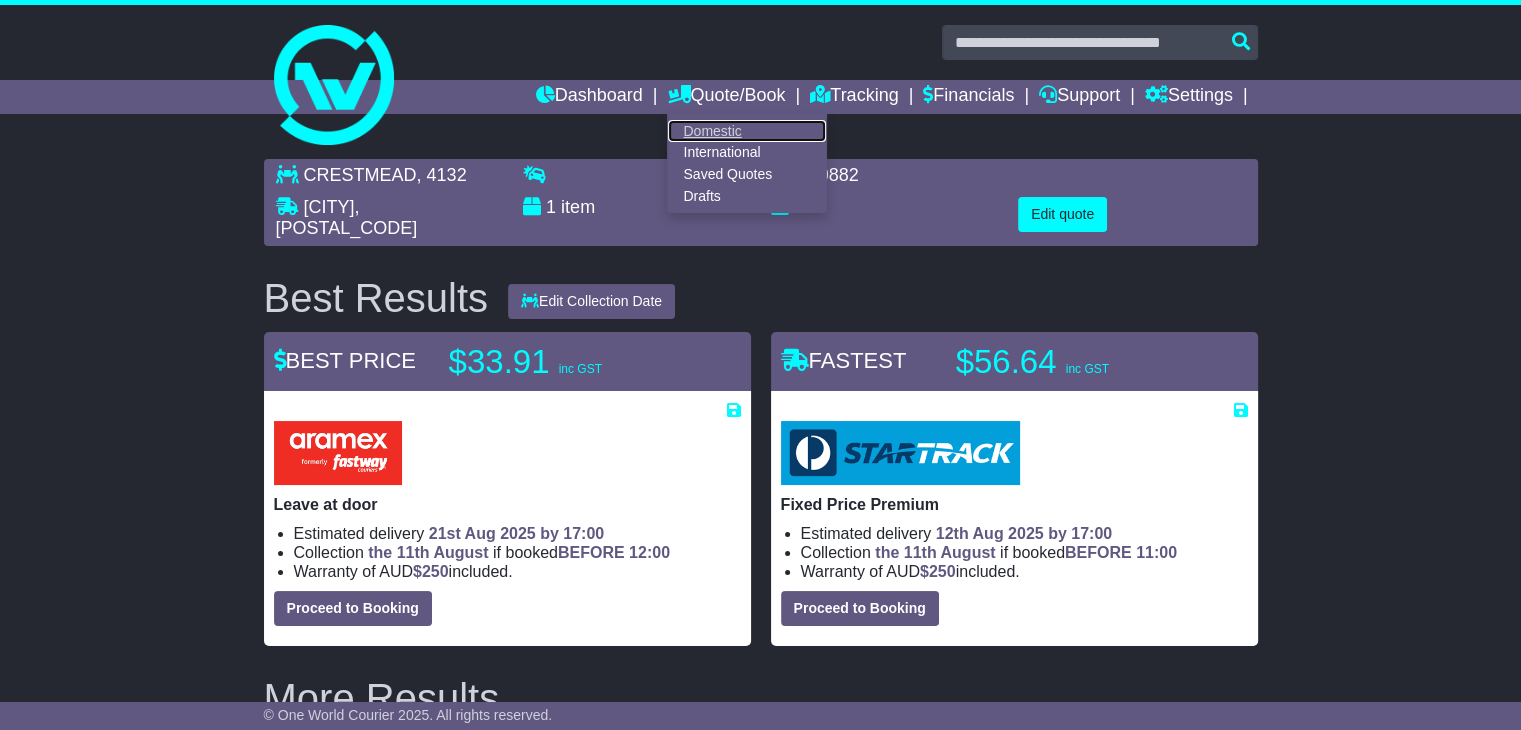 click on "Domestic" at bounding box center (747, 131) 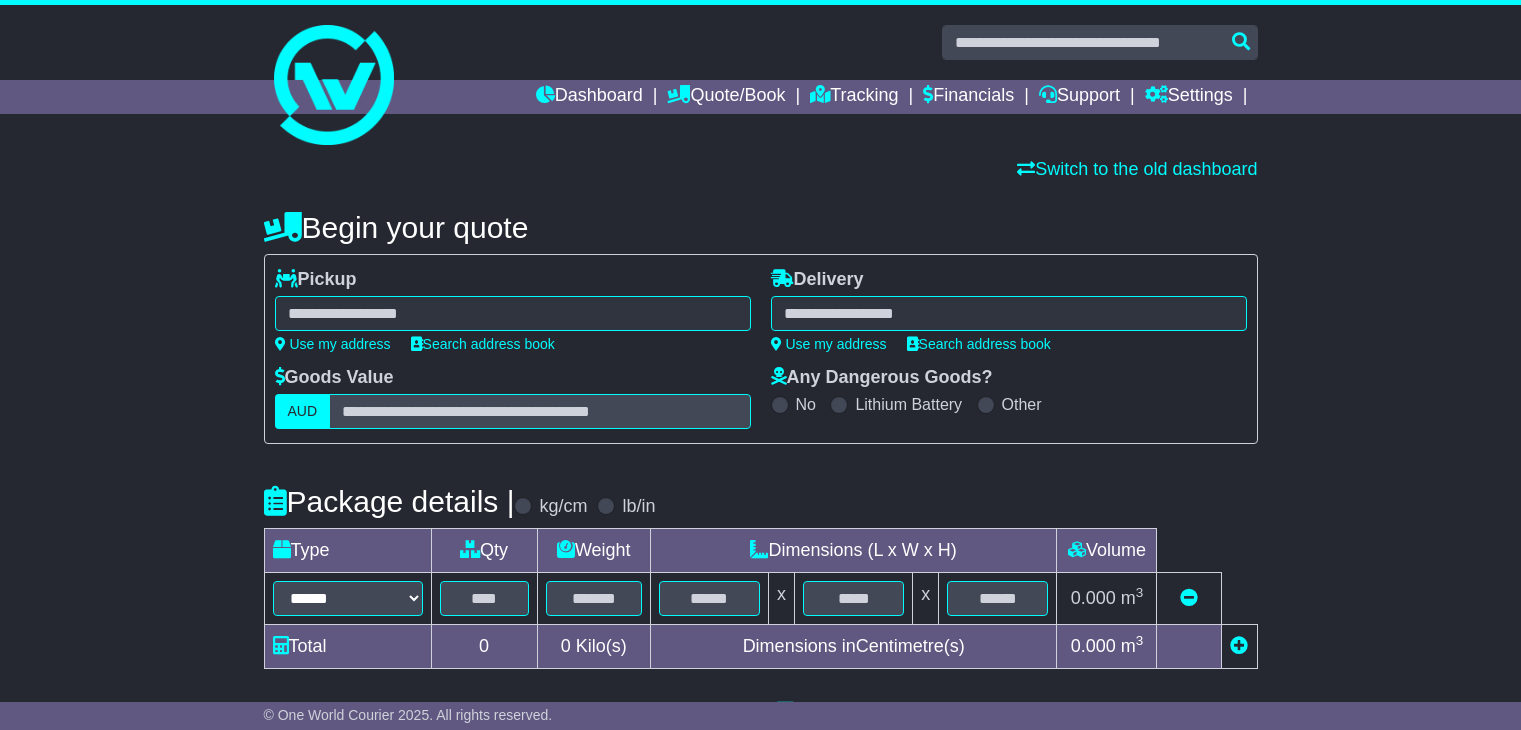 scroll, scrollTop: 0, scrollLeft: 0, axis: both 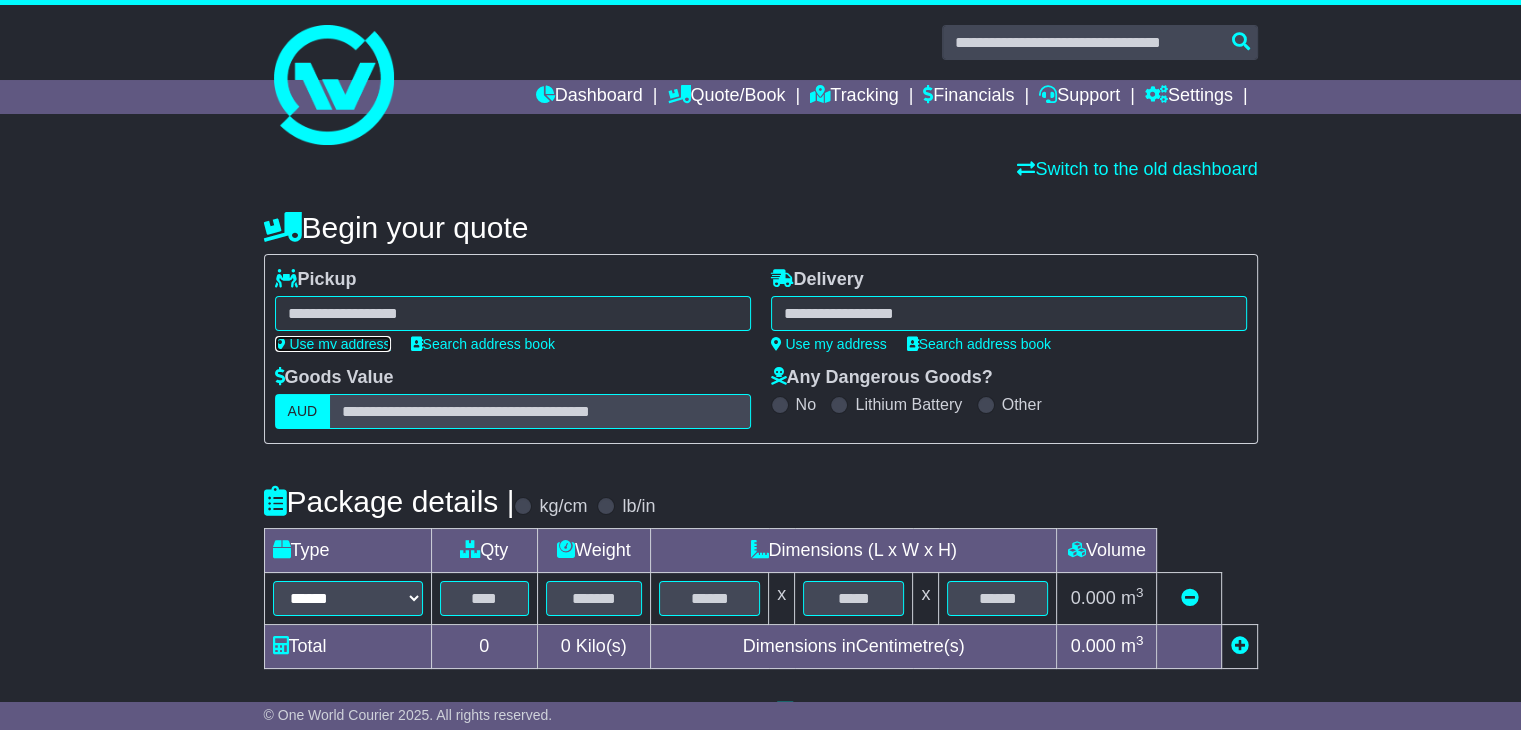 click on "Use my address" at bounding box center (333, 344) 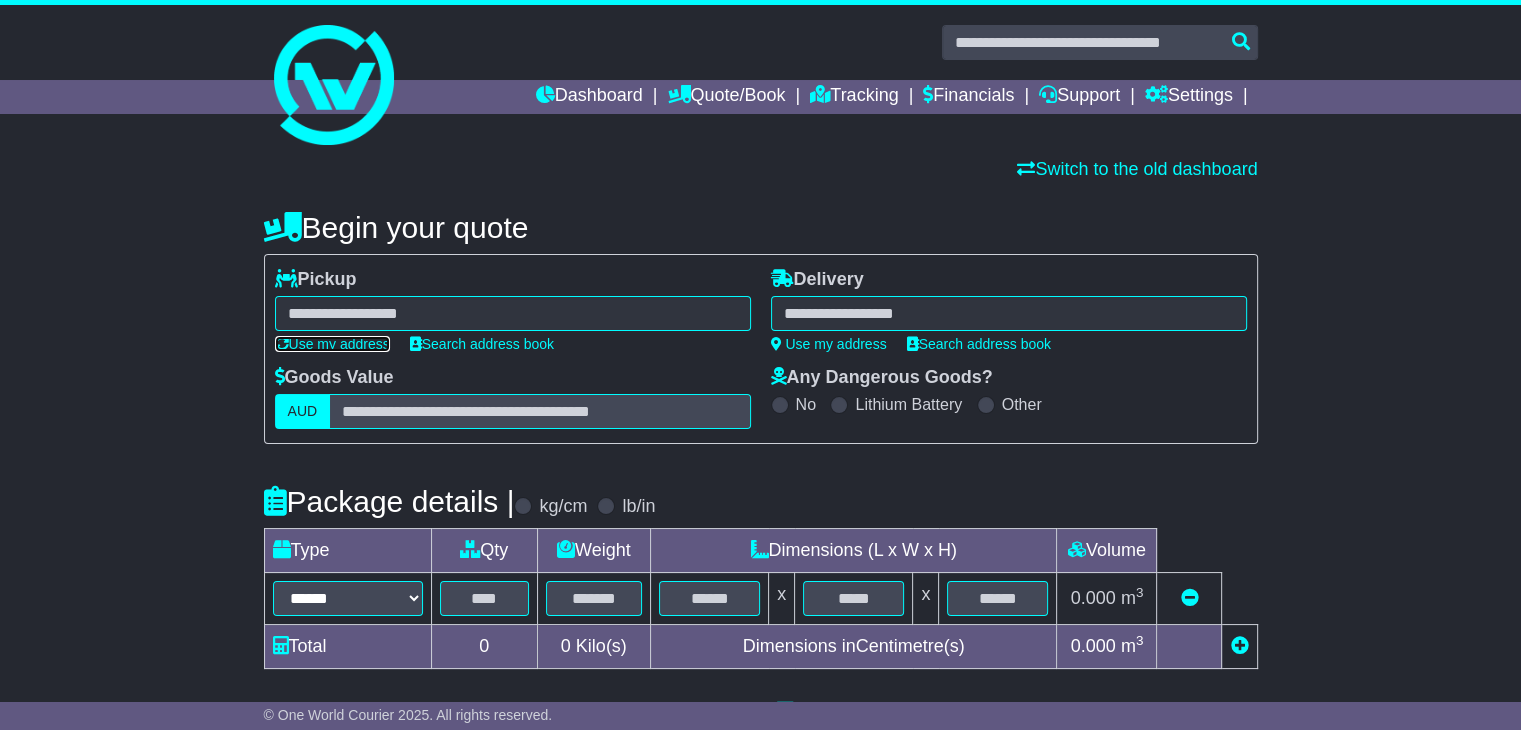 select 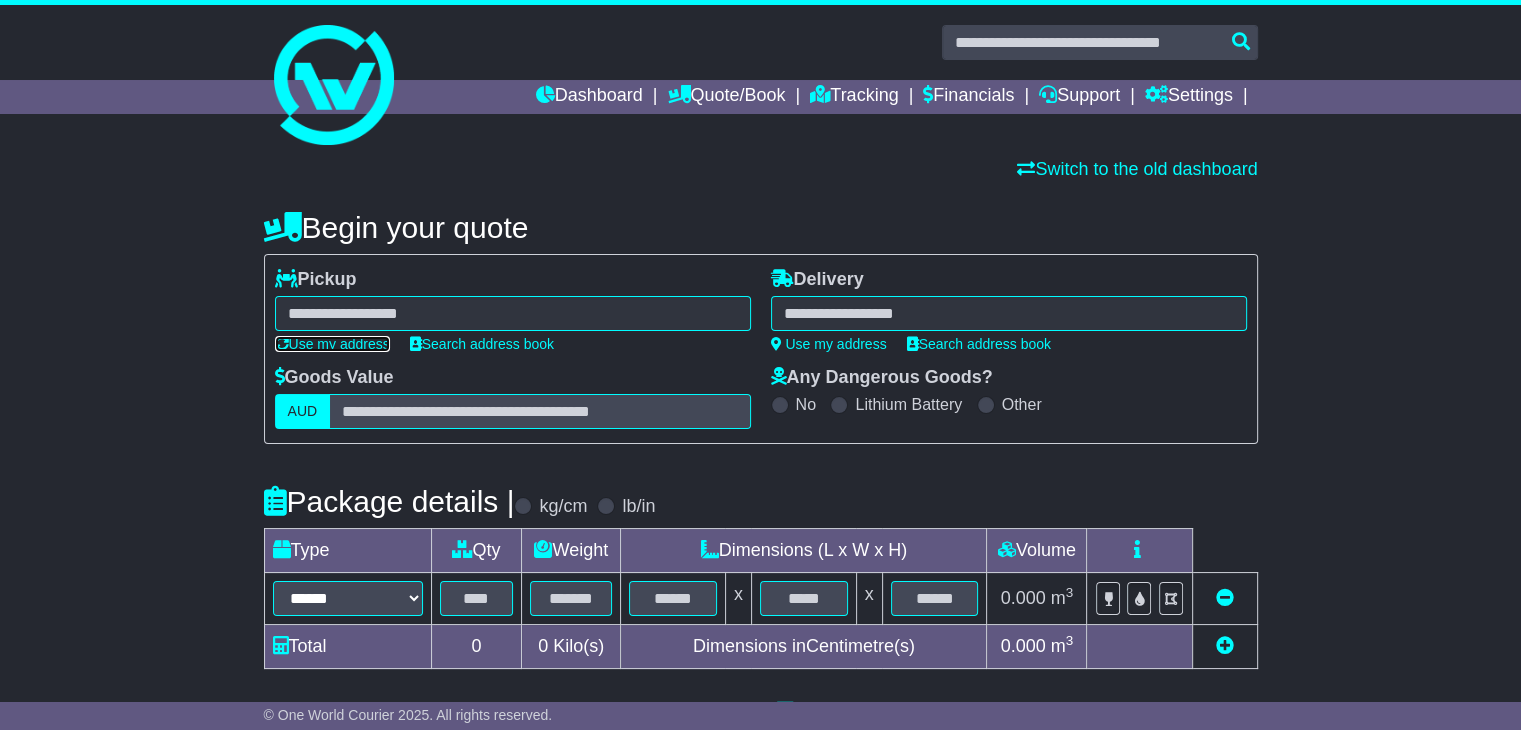 type on "**********" 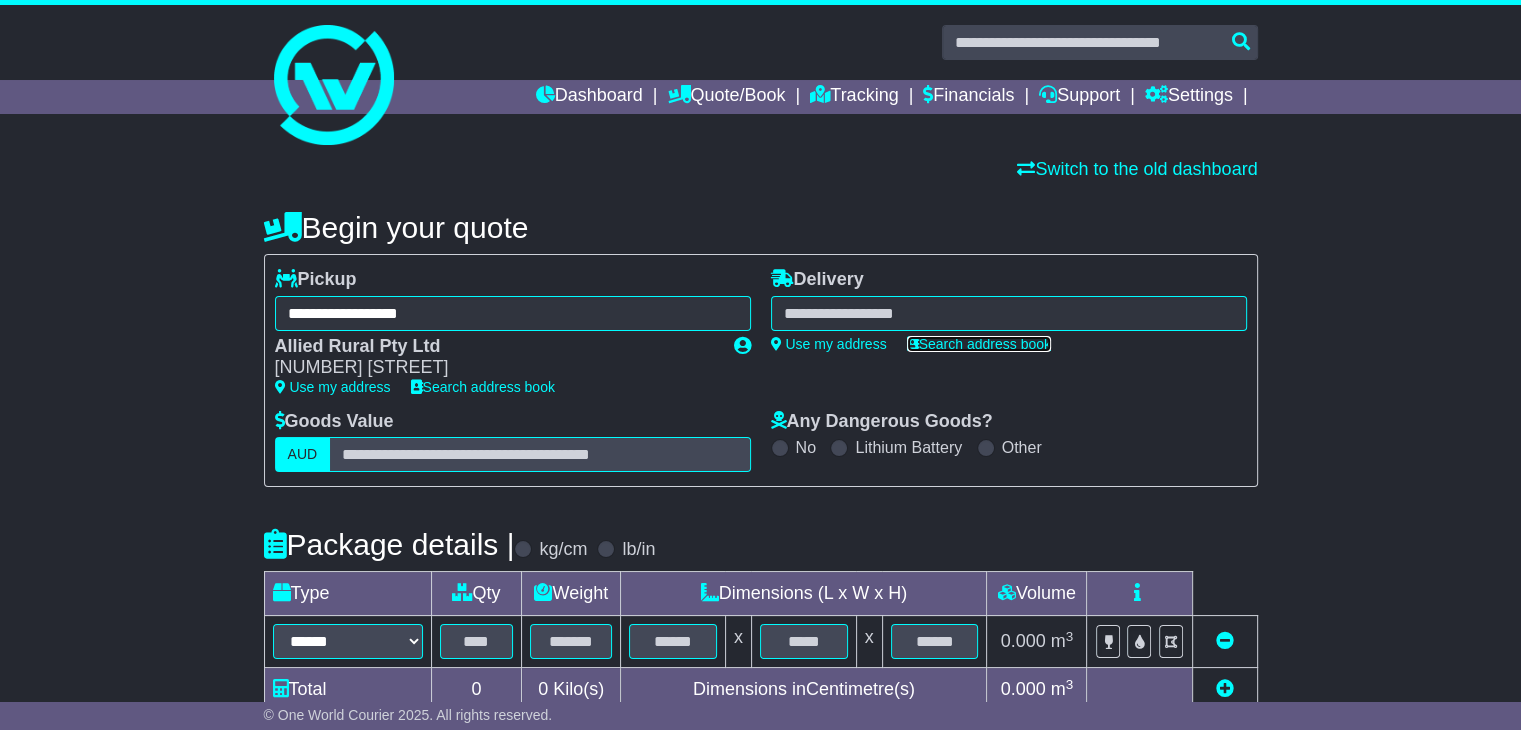click on "Search address book" at bounding box center (979, 344) 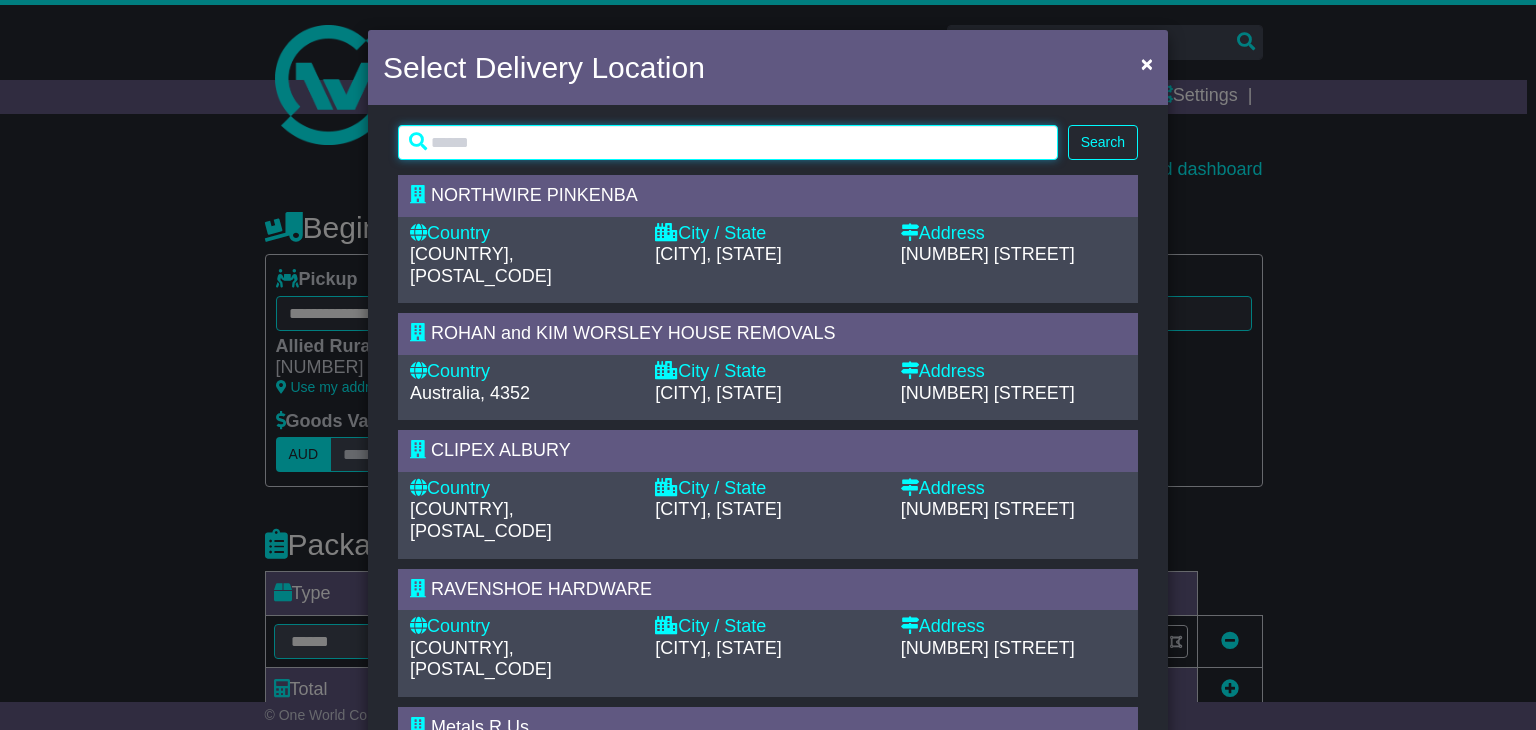 drag, startPoint x: 737, startPoint y: 130, endPoint x: 724, endPoint y: 117, distance: 18.384777 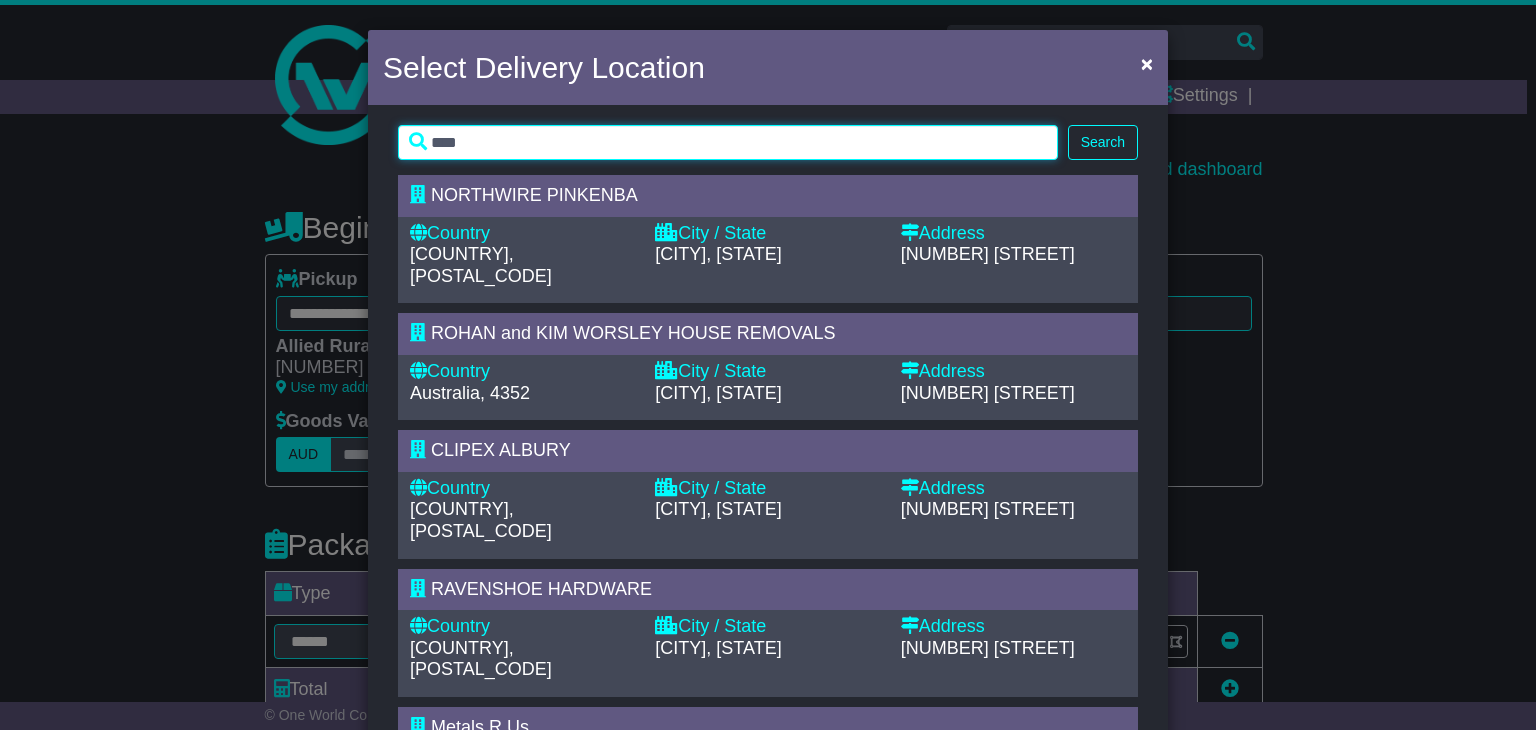 type on "****" 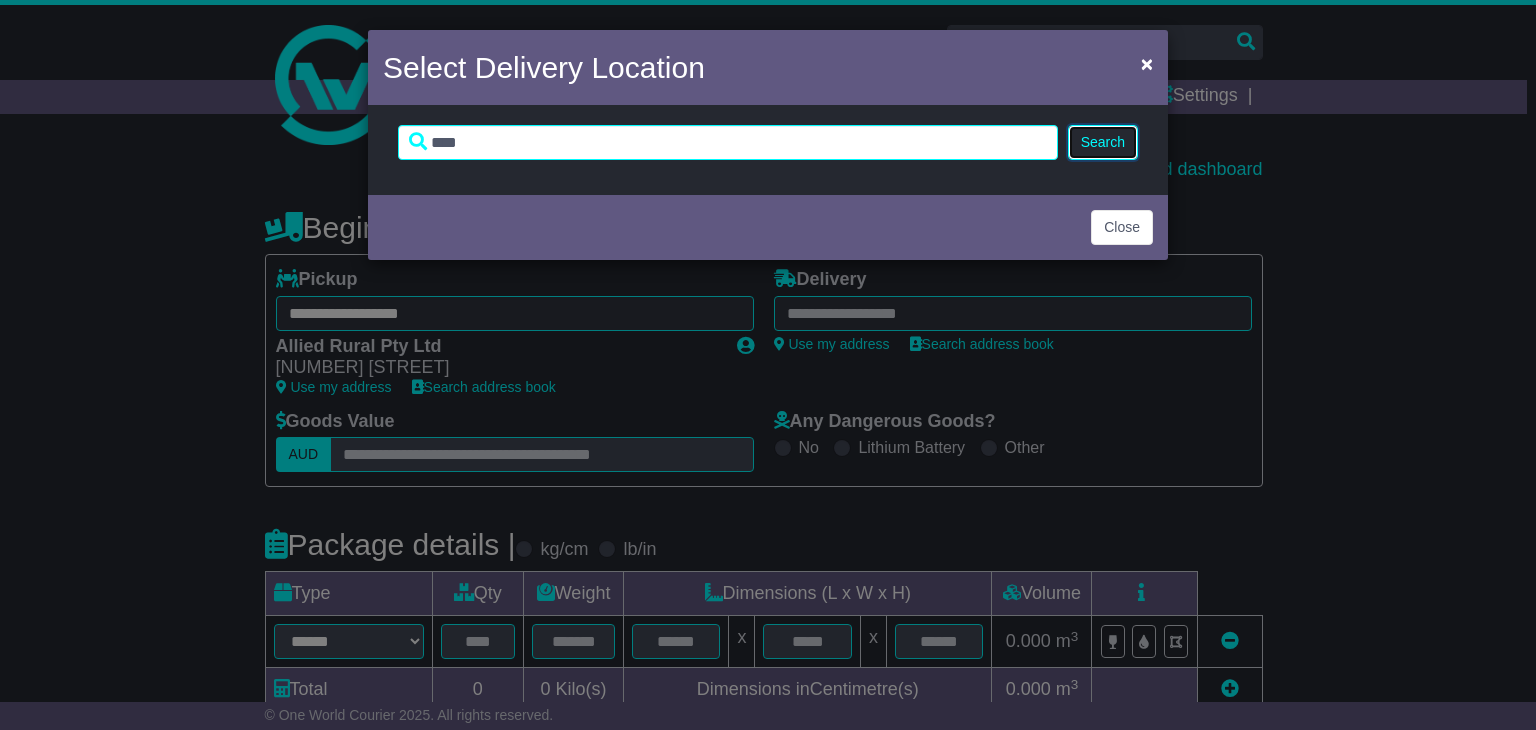 click on "Search" at bounding box center [1103, 142] 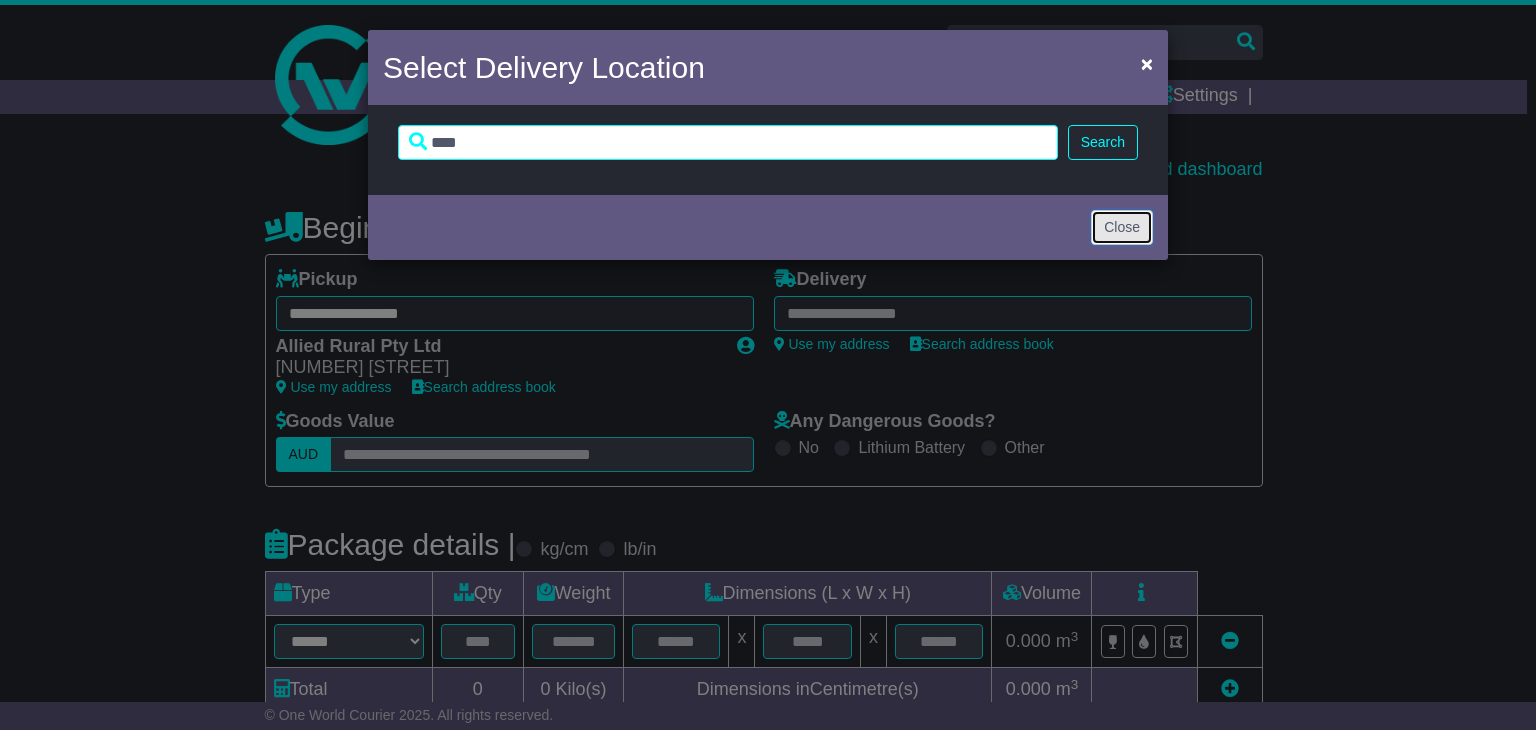 click on "Close" at bounding box center [1122, 227] 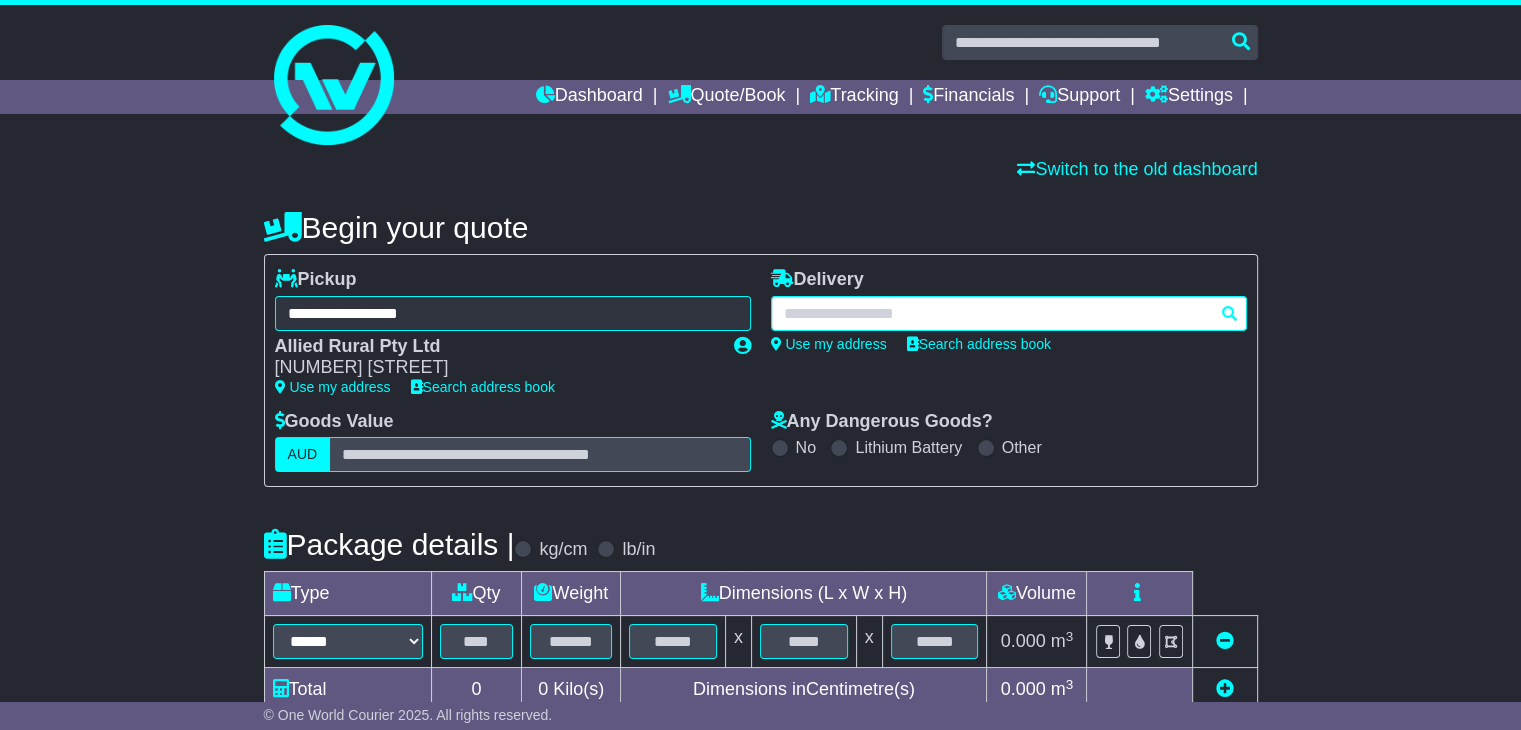 click at bounding box center [1009, 313] 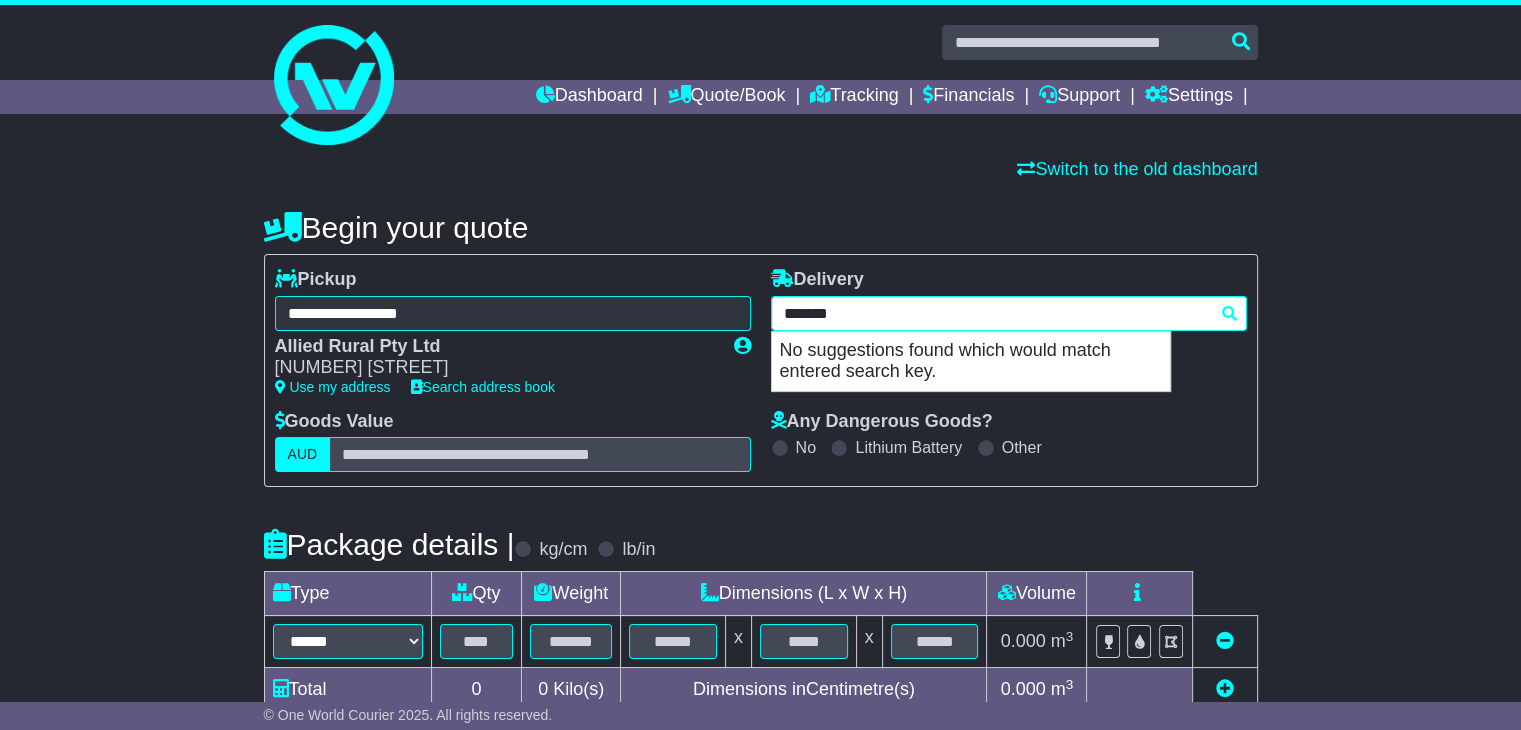 drag, startPoint x: 851, startPoint y: 313, endPoint x: 692, endPoint y: 305, distance: 159.20113 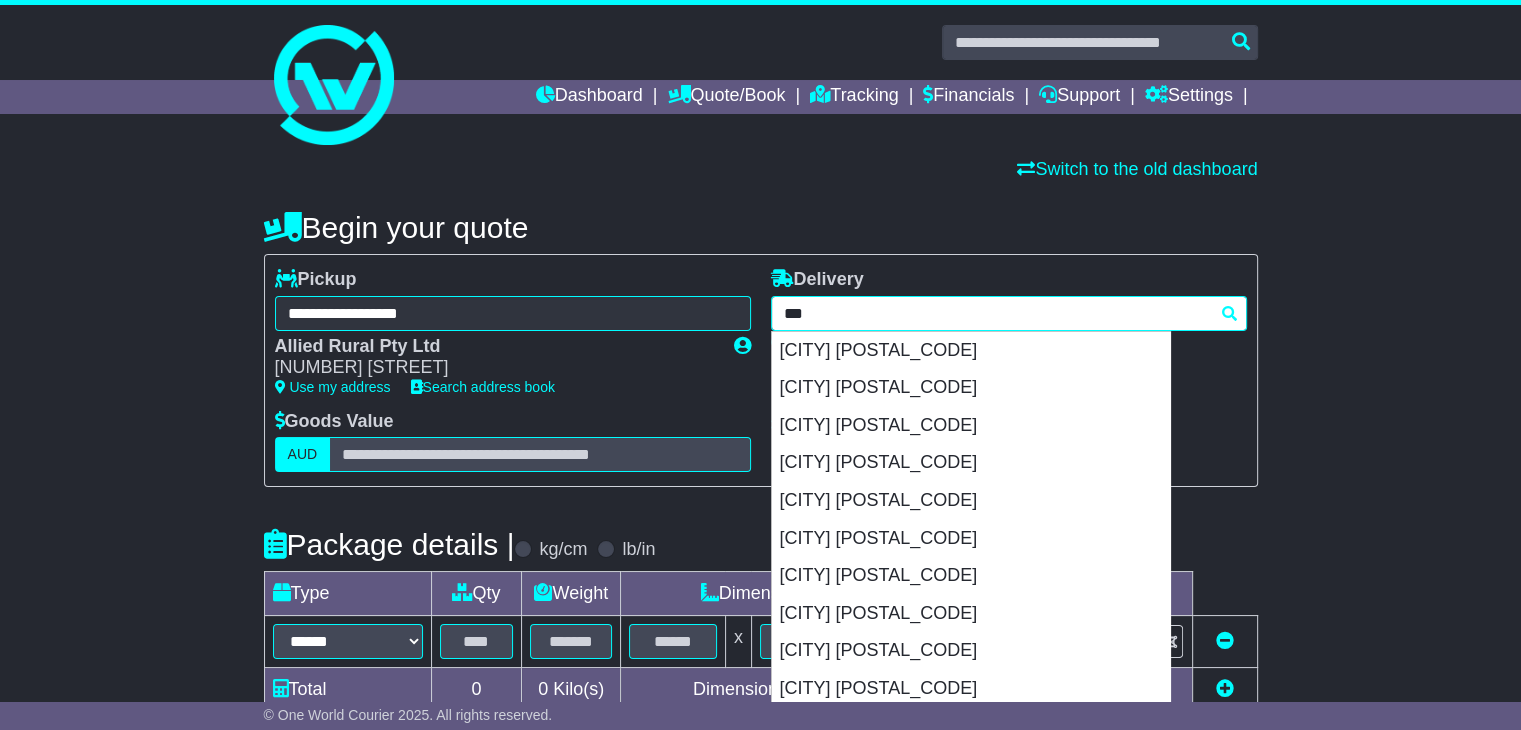 type on "****" 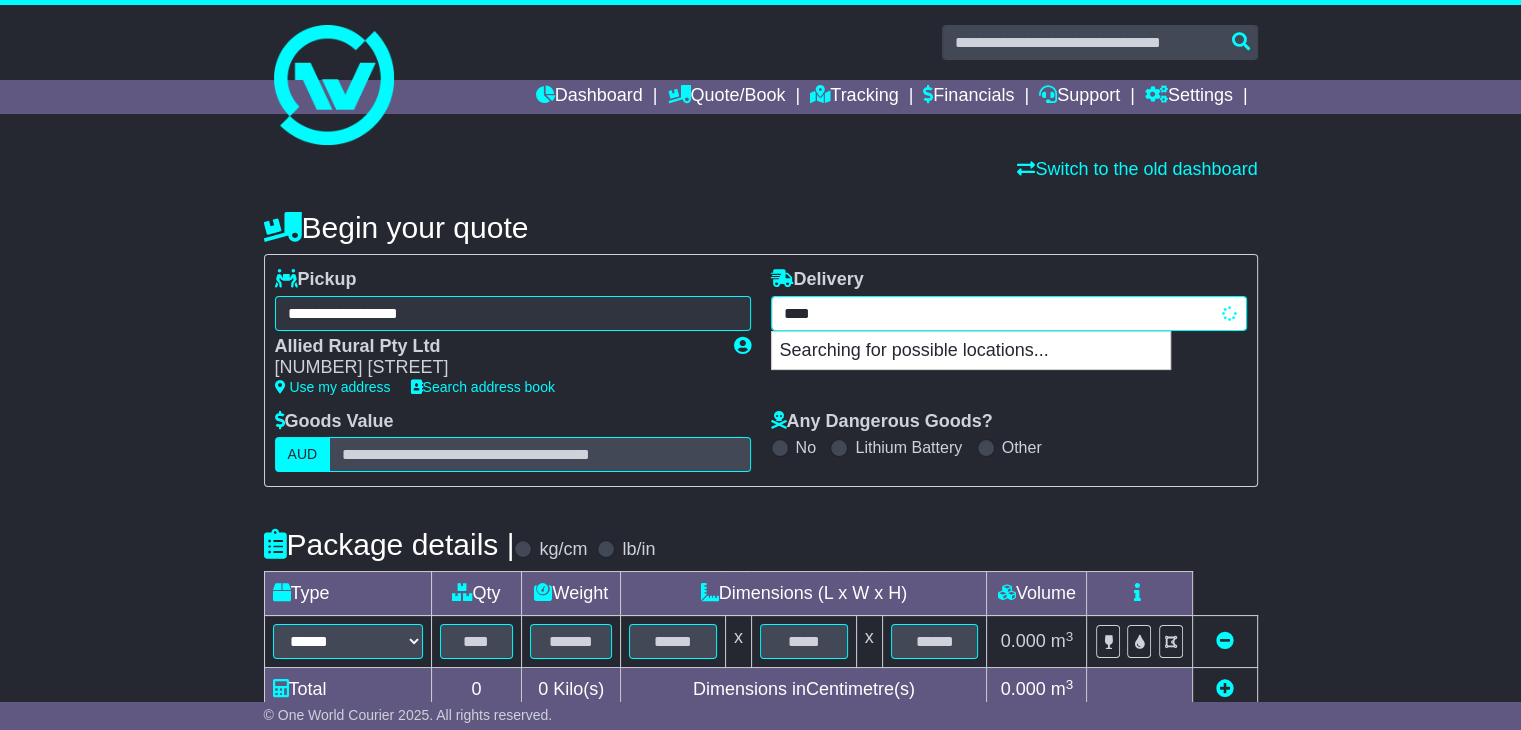 type on "**********" 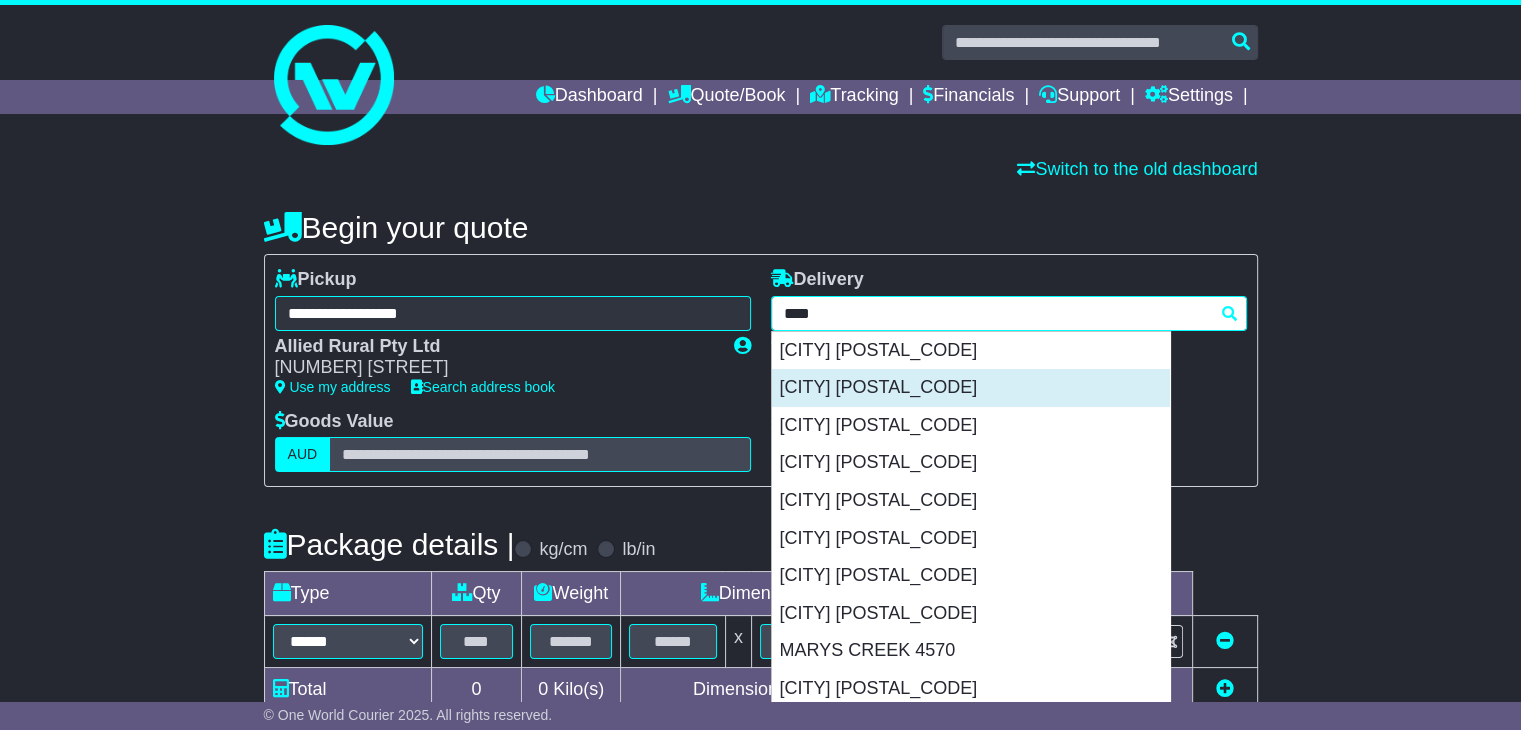 click on "MARYBOROUGH 4650" at bounding box center (971, 388) 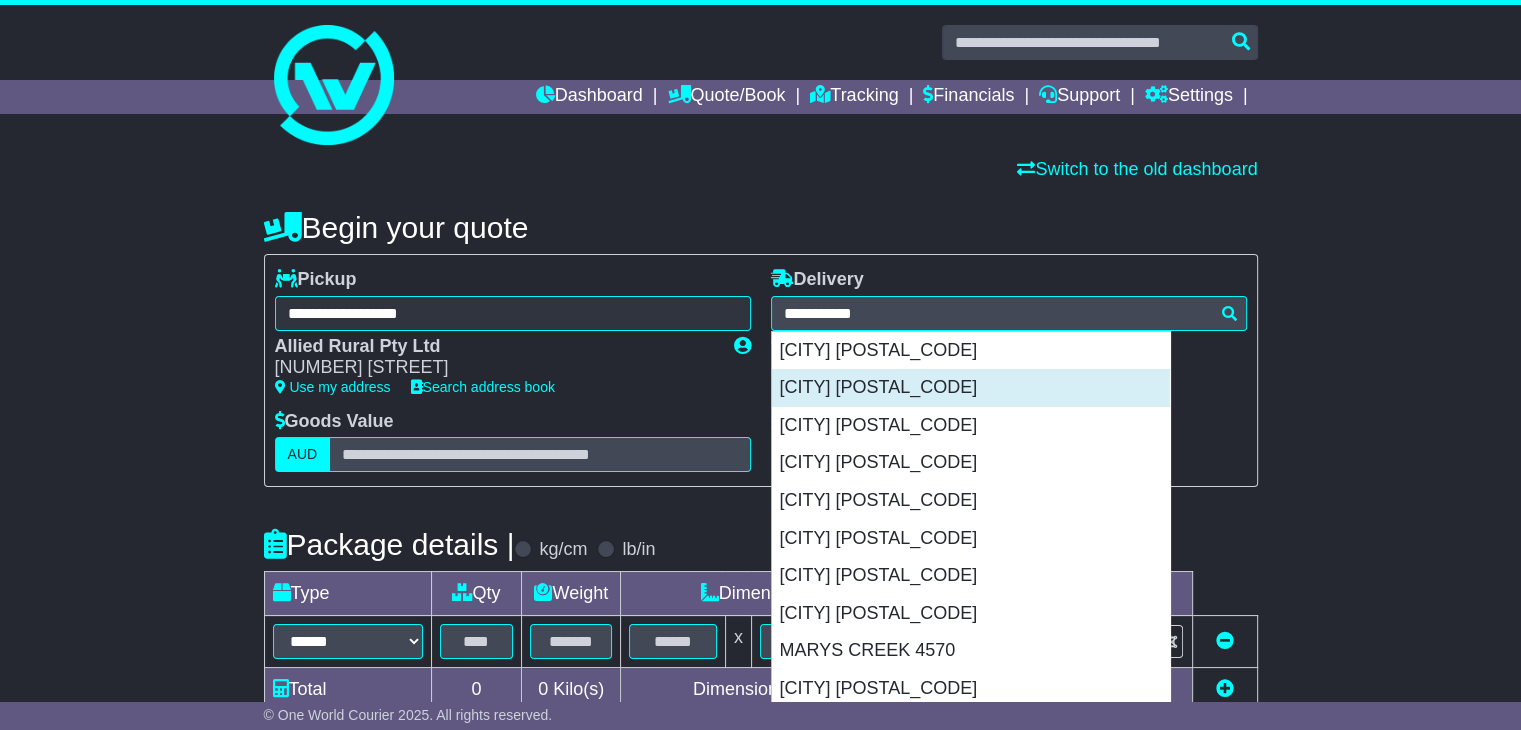 type on "**********" 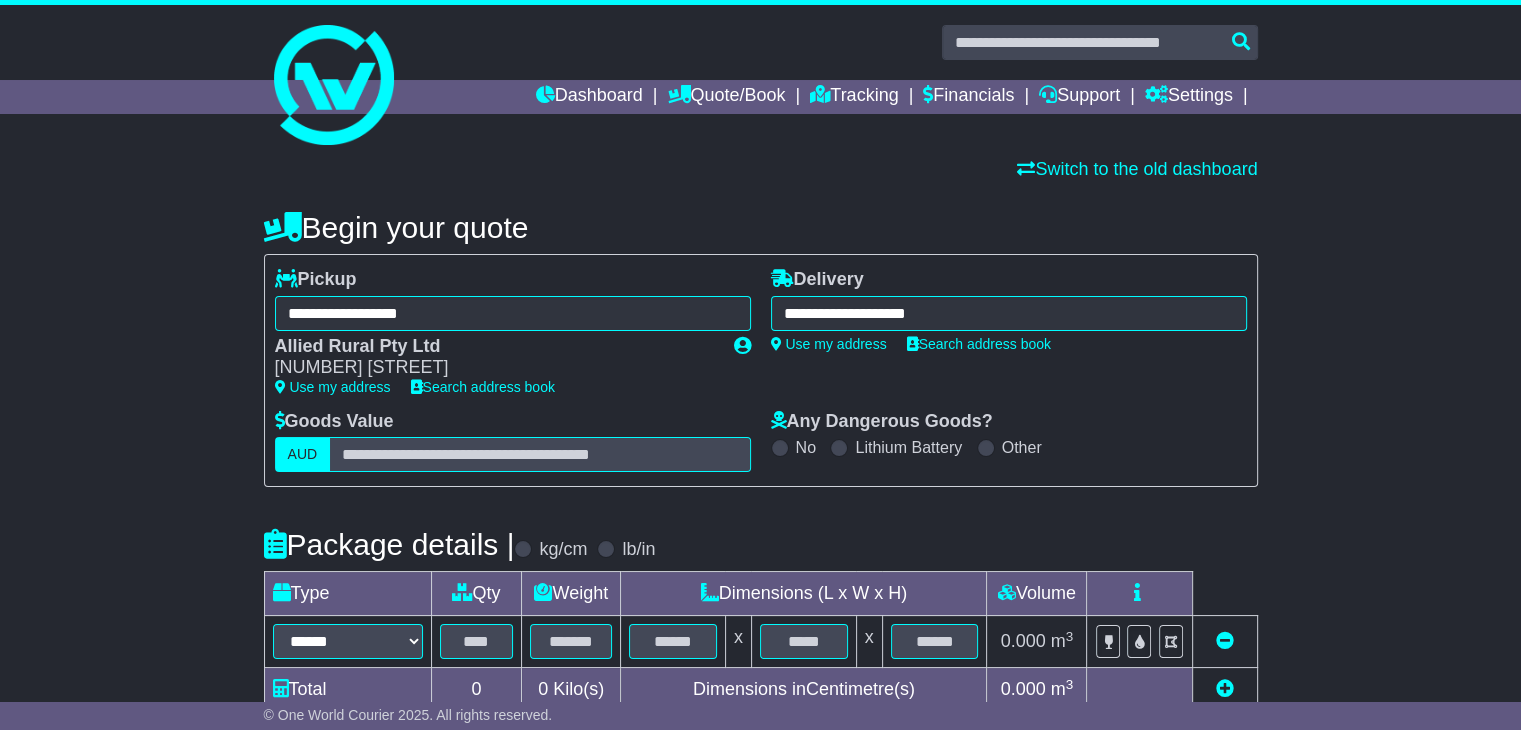 scroll, scrollTop: 368, scrollLeft: 0, axis: vertical 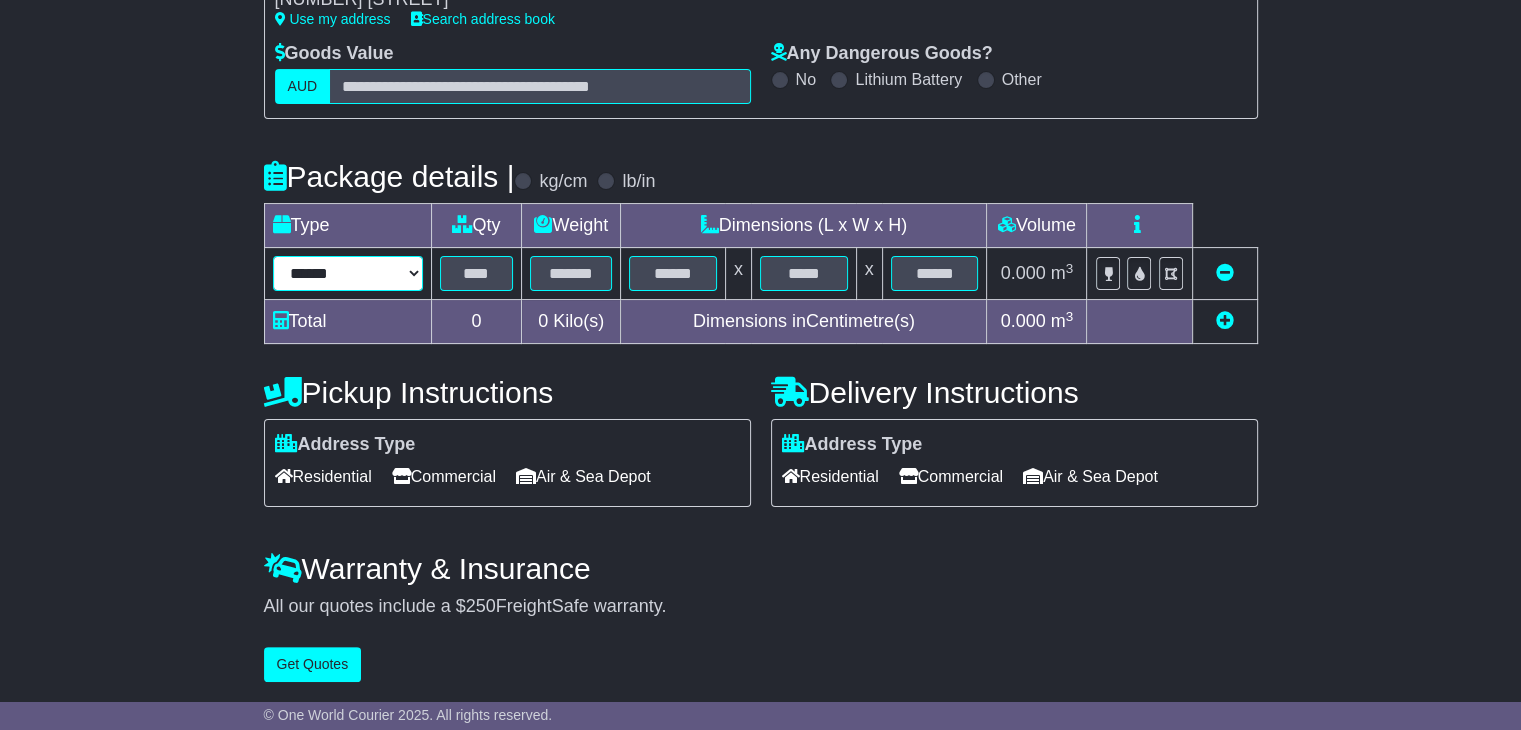 drag, startPoint x: 329, startPoint y: 257, endPoint x: 339, endPoint y: 277, distance: 22.36068 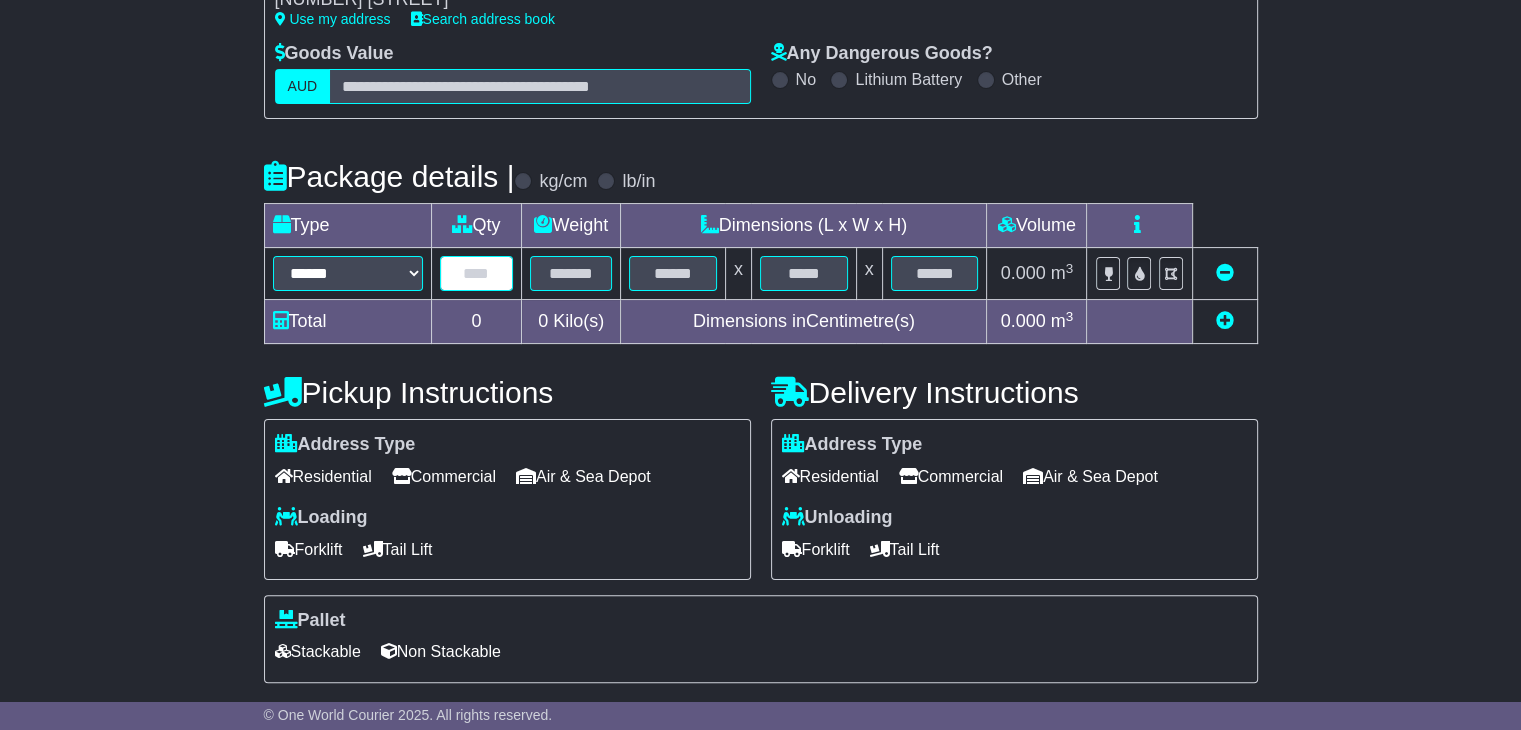 click at bounding box center (477, 273) 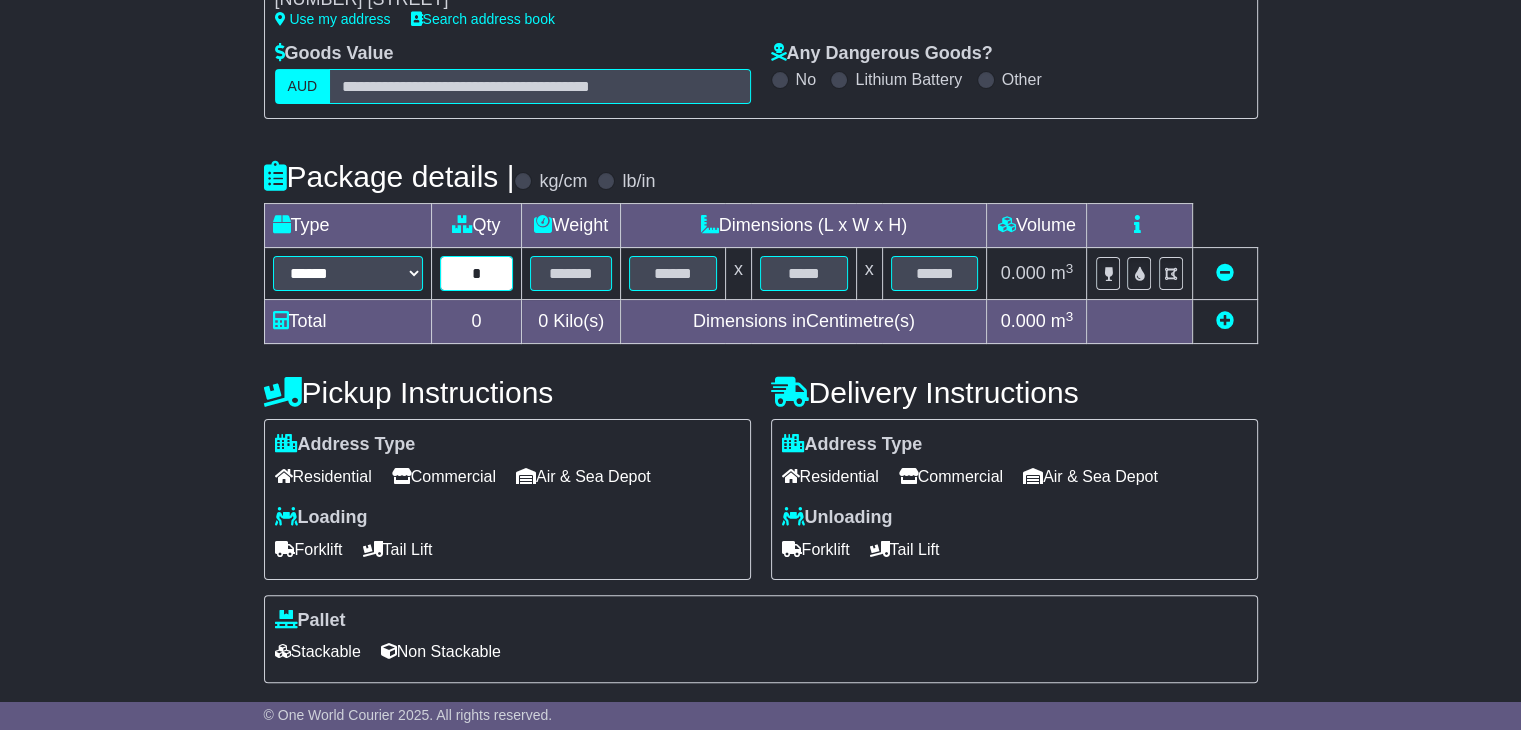 type on "*" 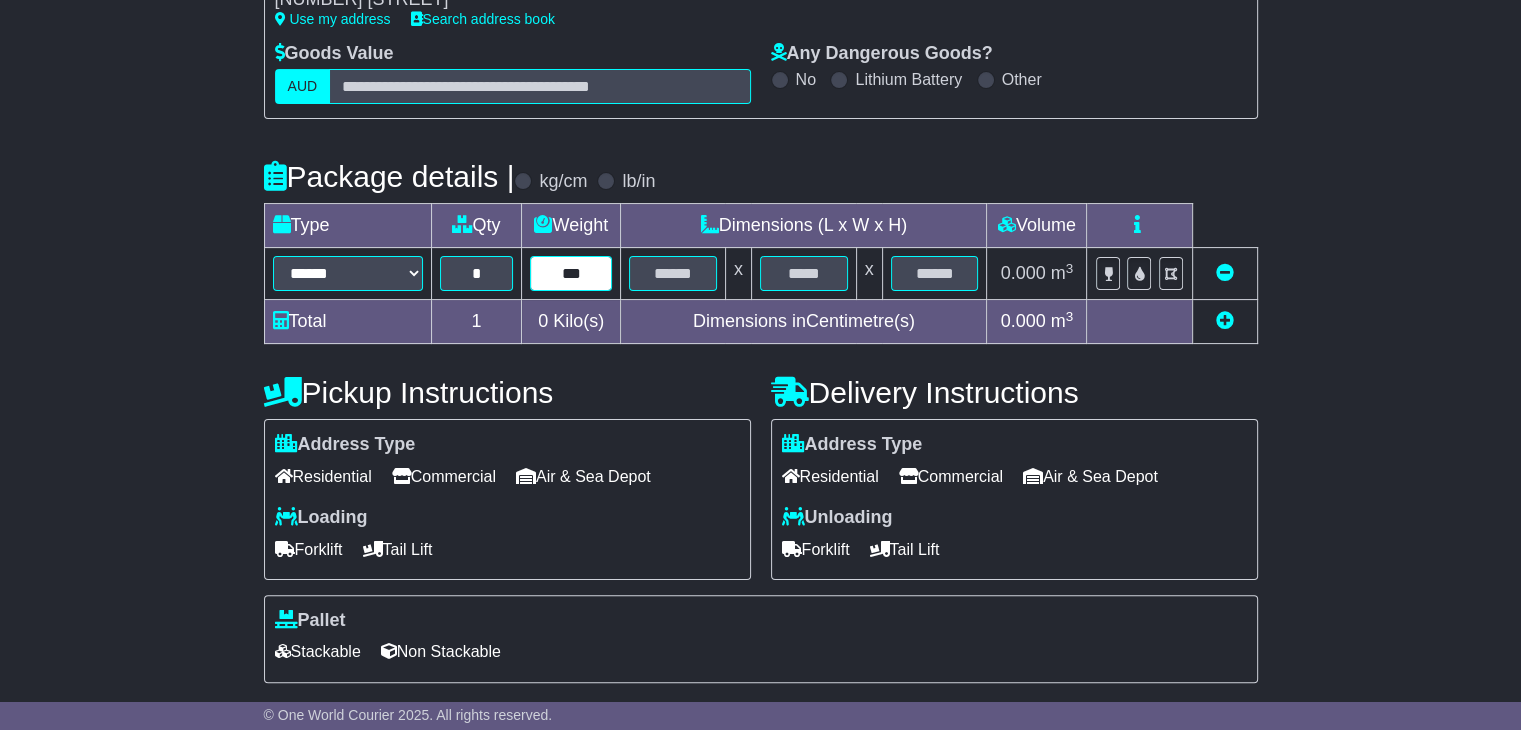 type on "***" 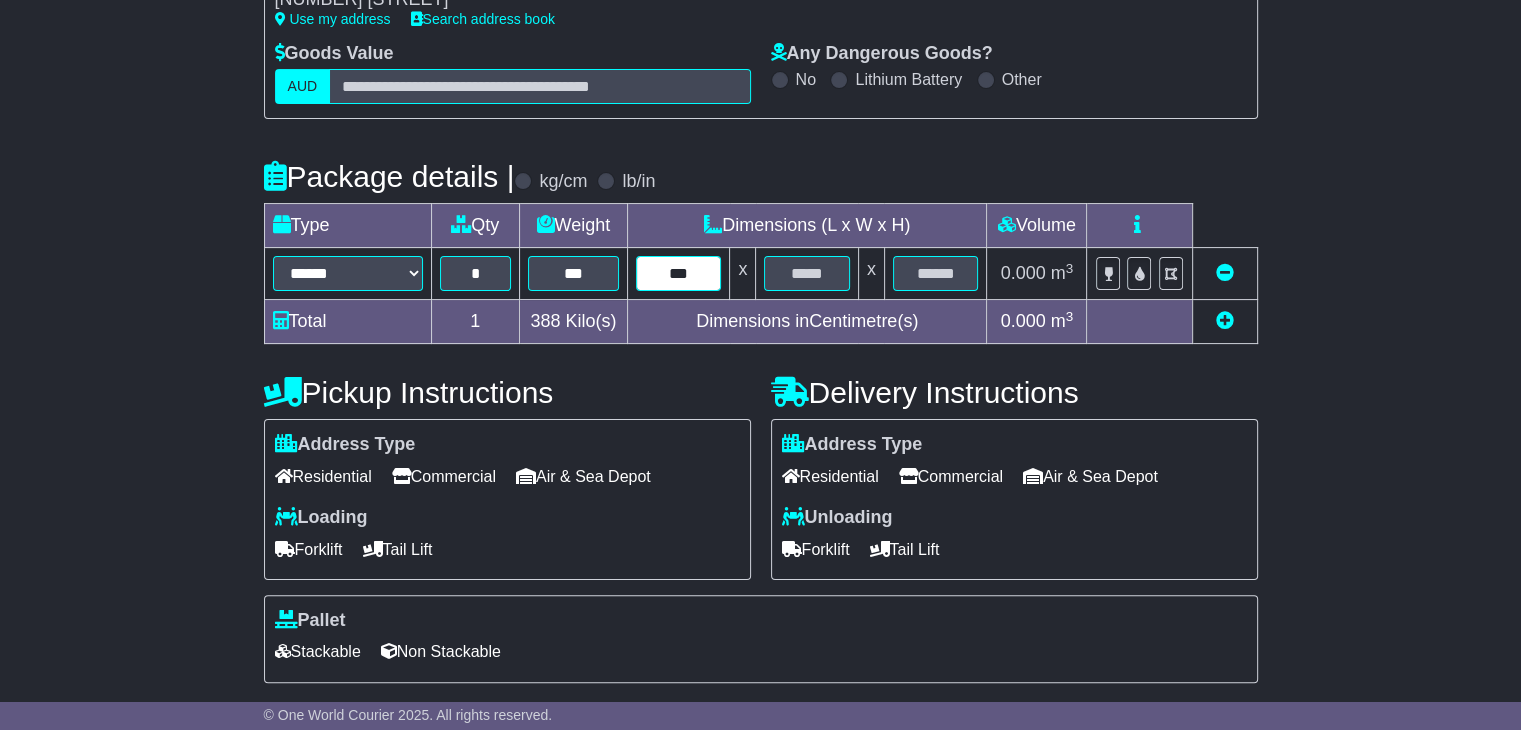 type on "***" 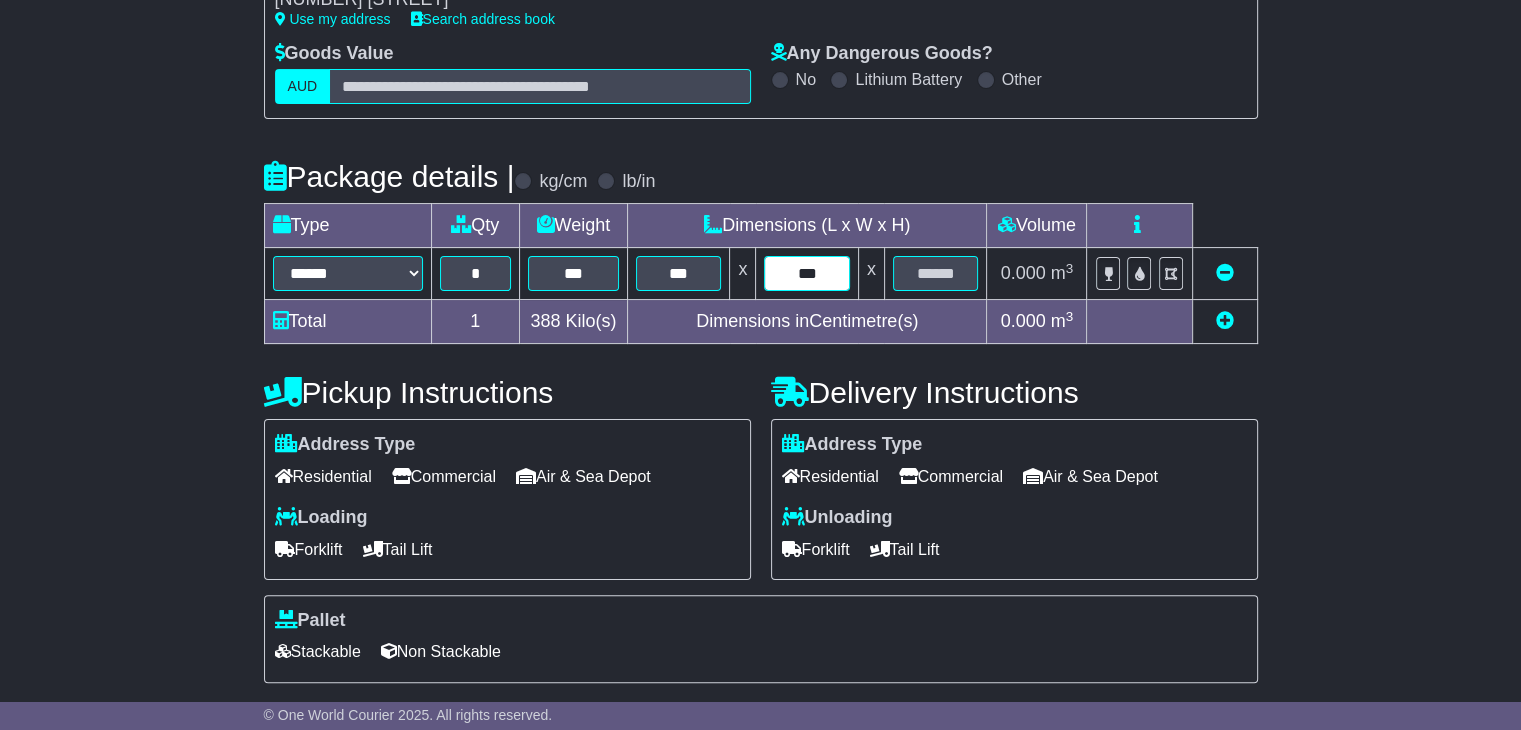 type on "***" 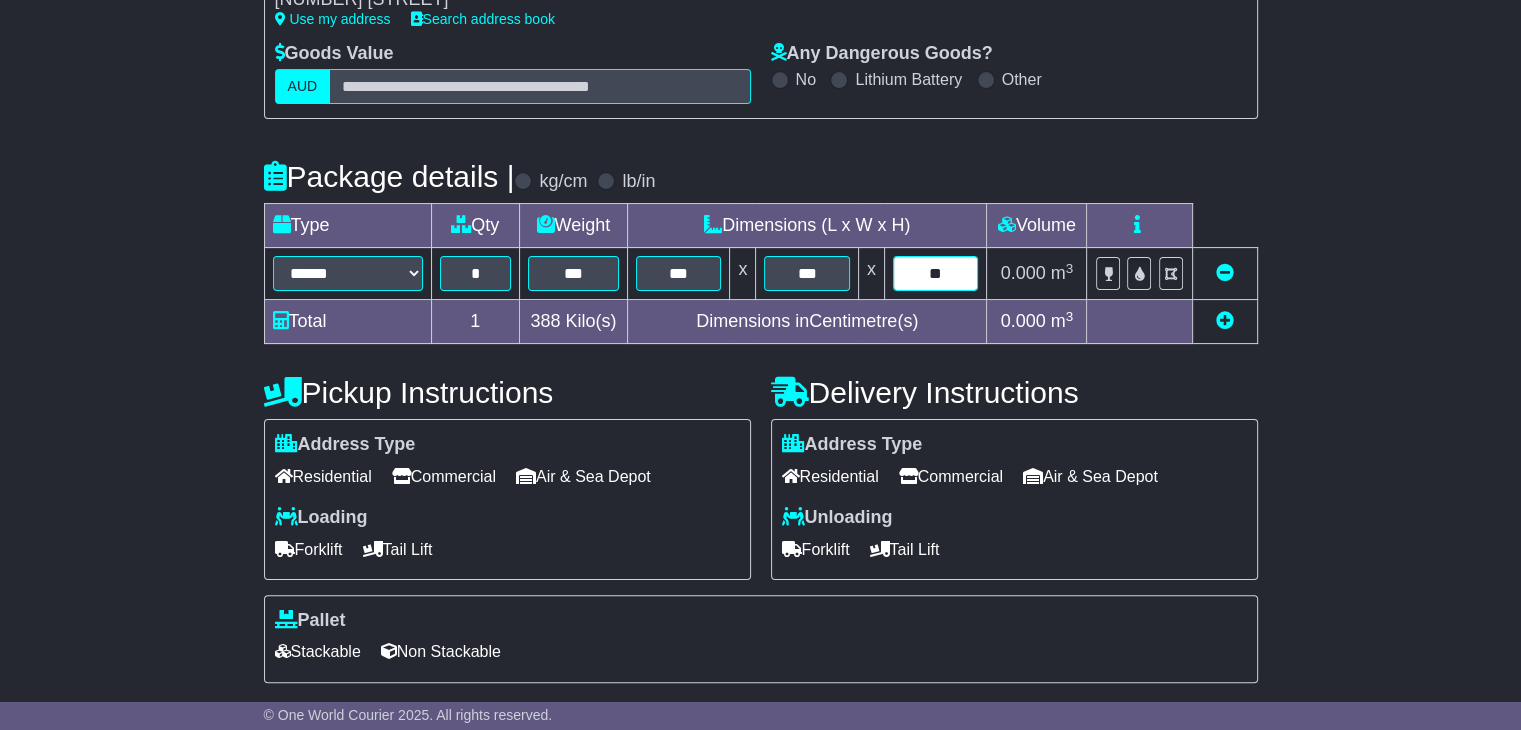 type on "**" 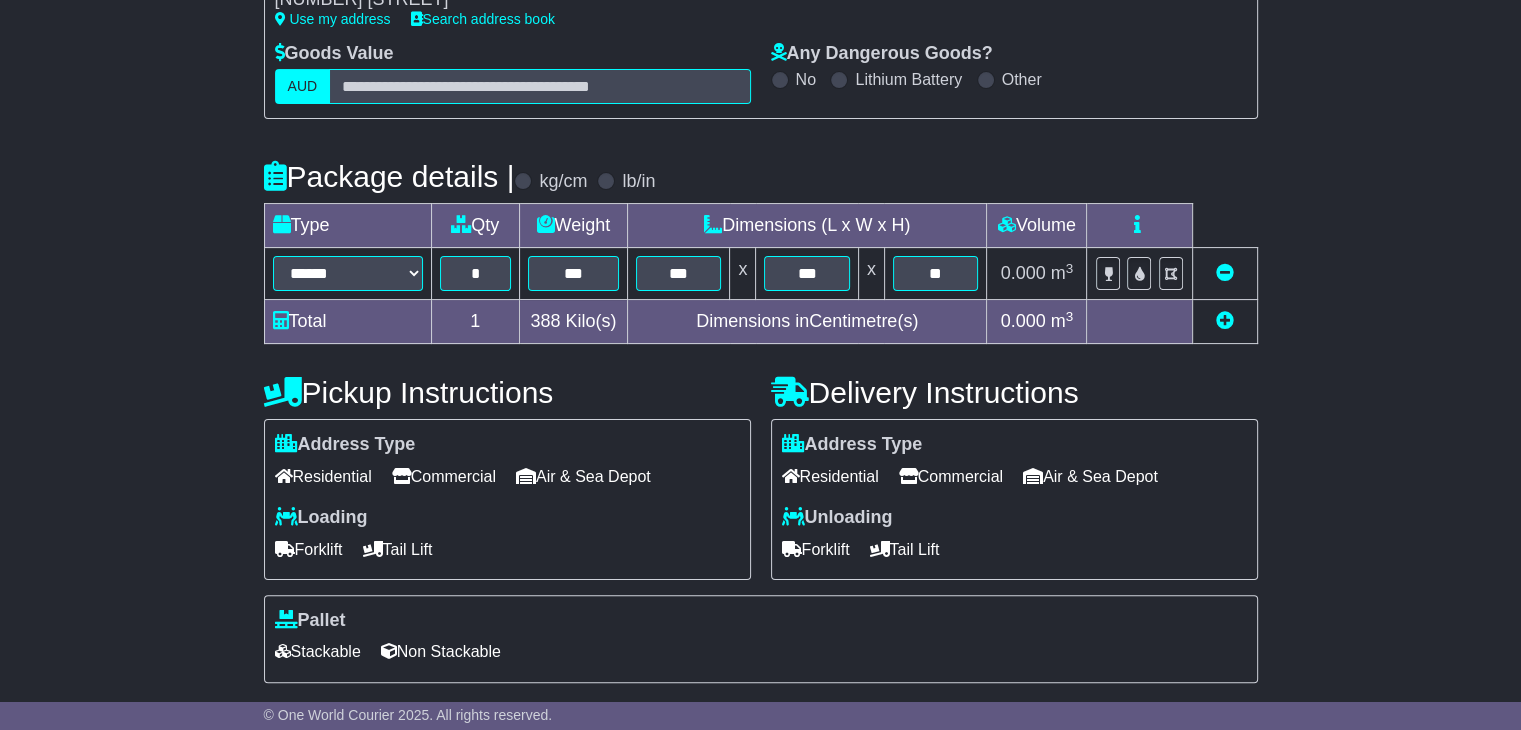 click on "Commercial" at bounding box center [951, 476] 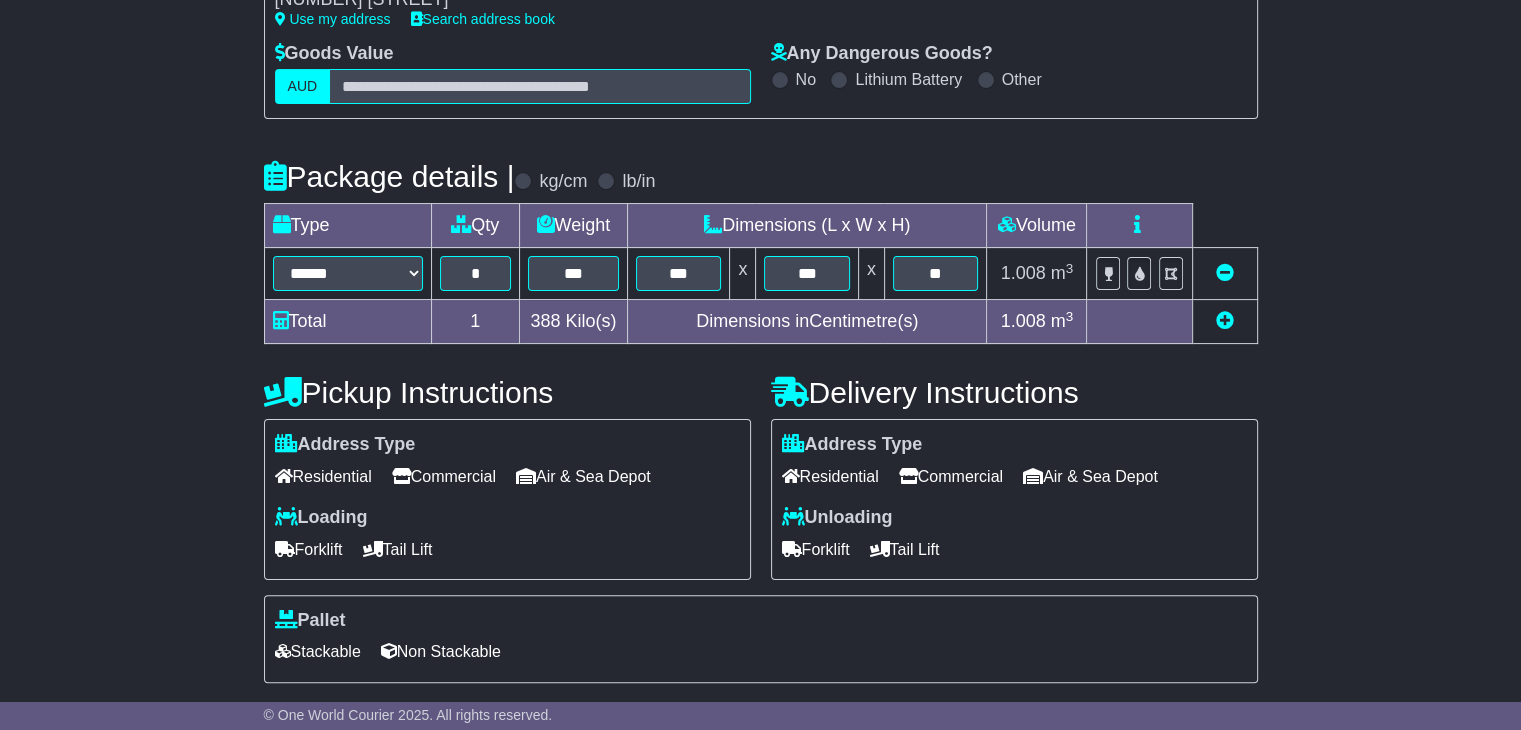 click on "Forklift" at bounding box center [816, 549] 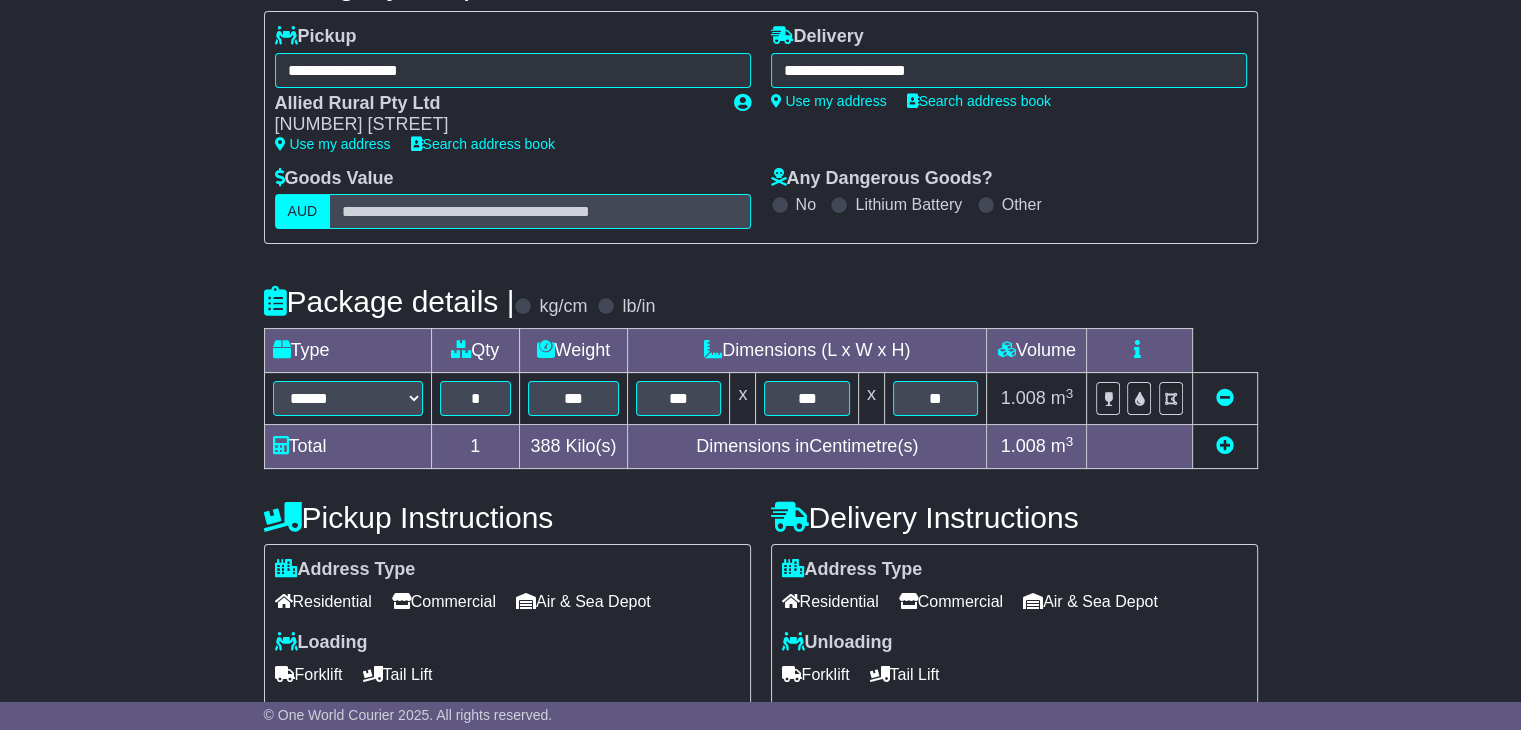 scroll, scrollTop: 548, scrollLeft: 0, axis: vertical 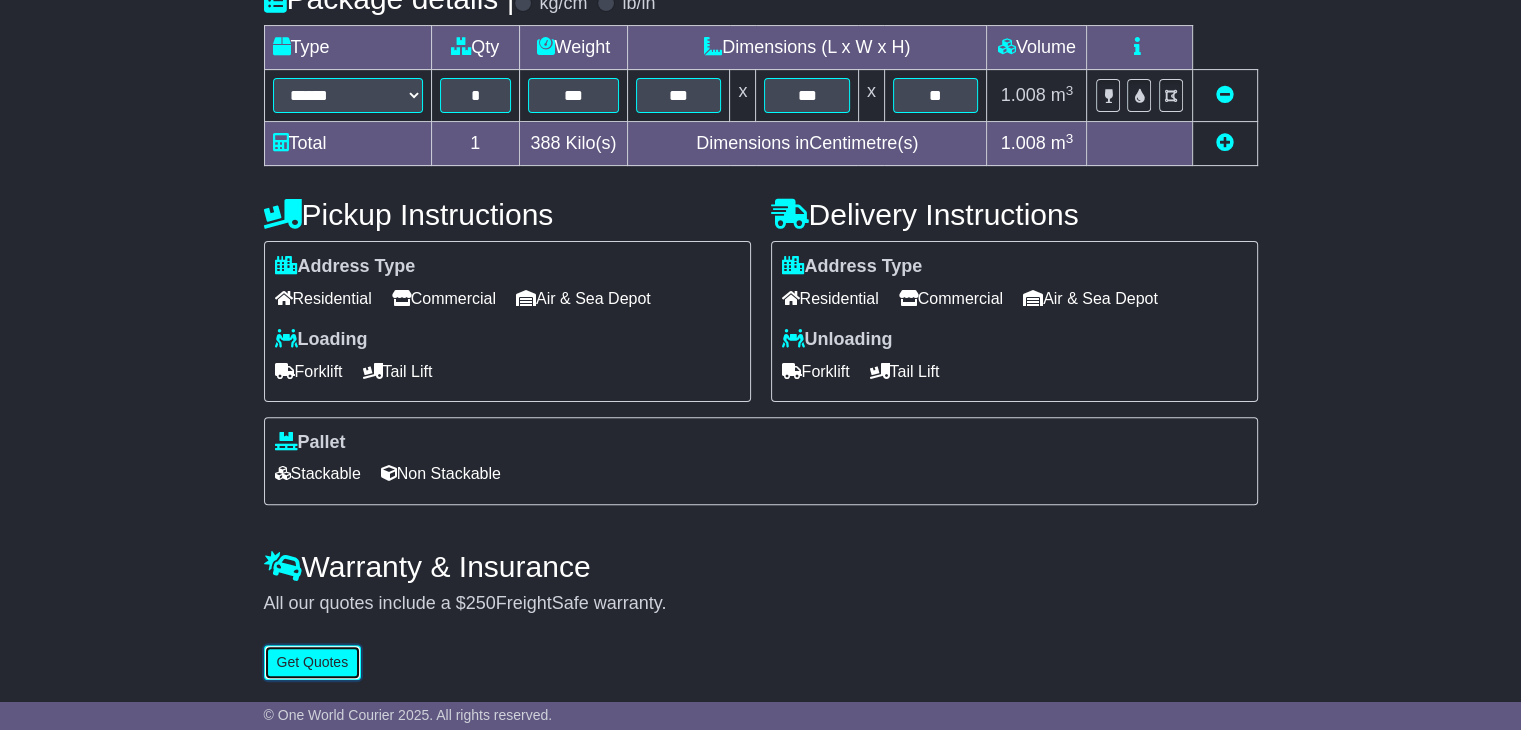 click on "Get Quotes" at bounding box center [313, 662] 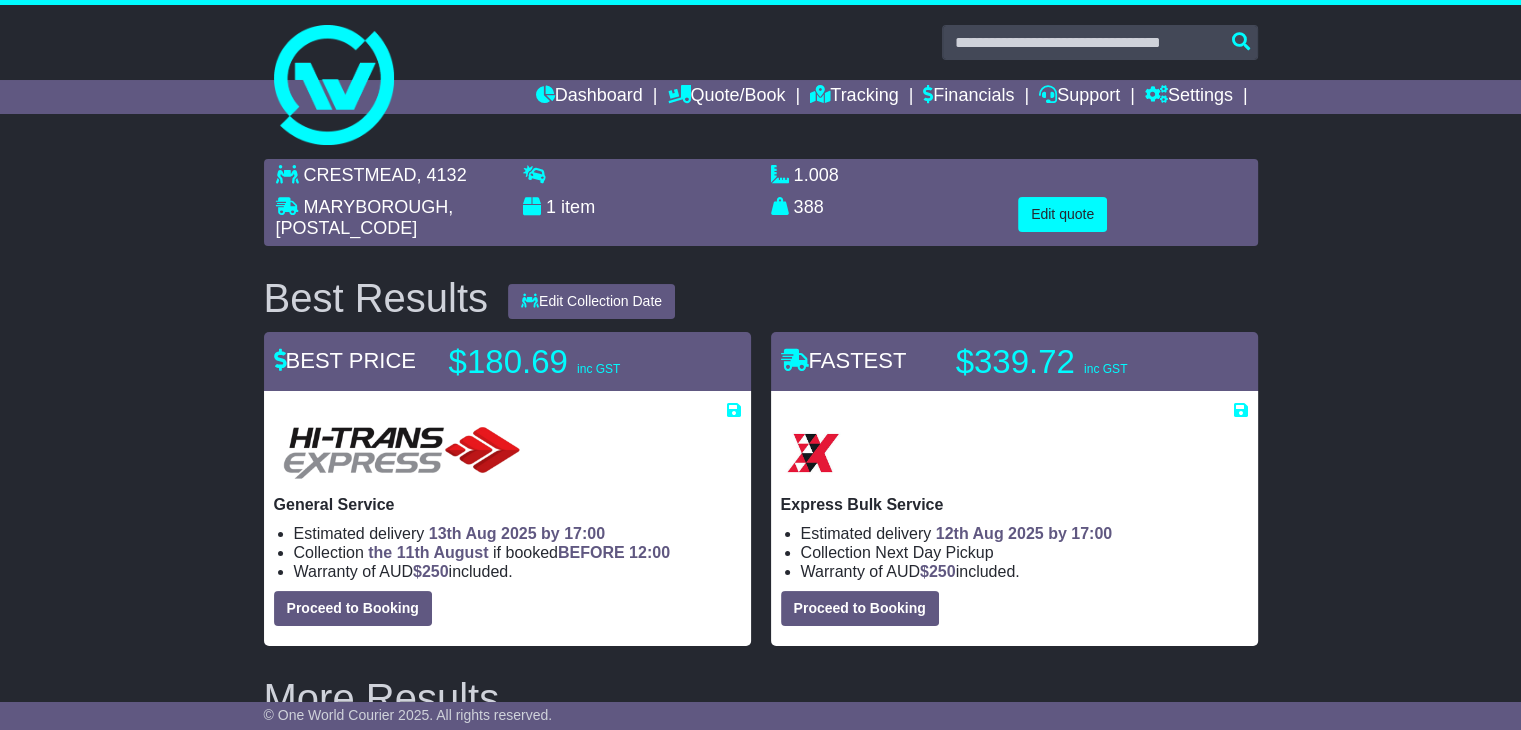 scroll, scrollTop: 533, scrollLeft: 0, axis: vertical 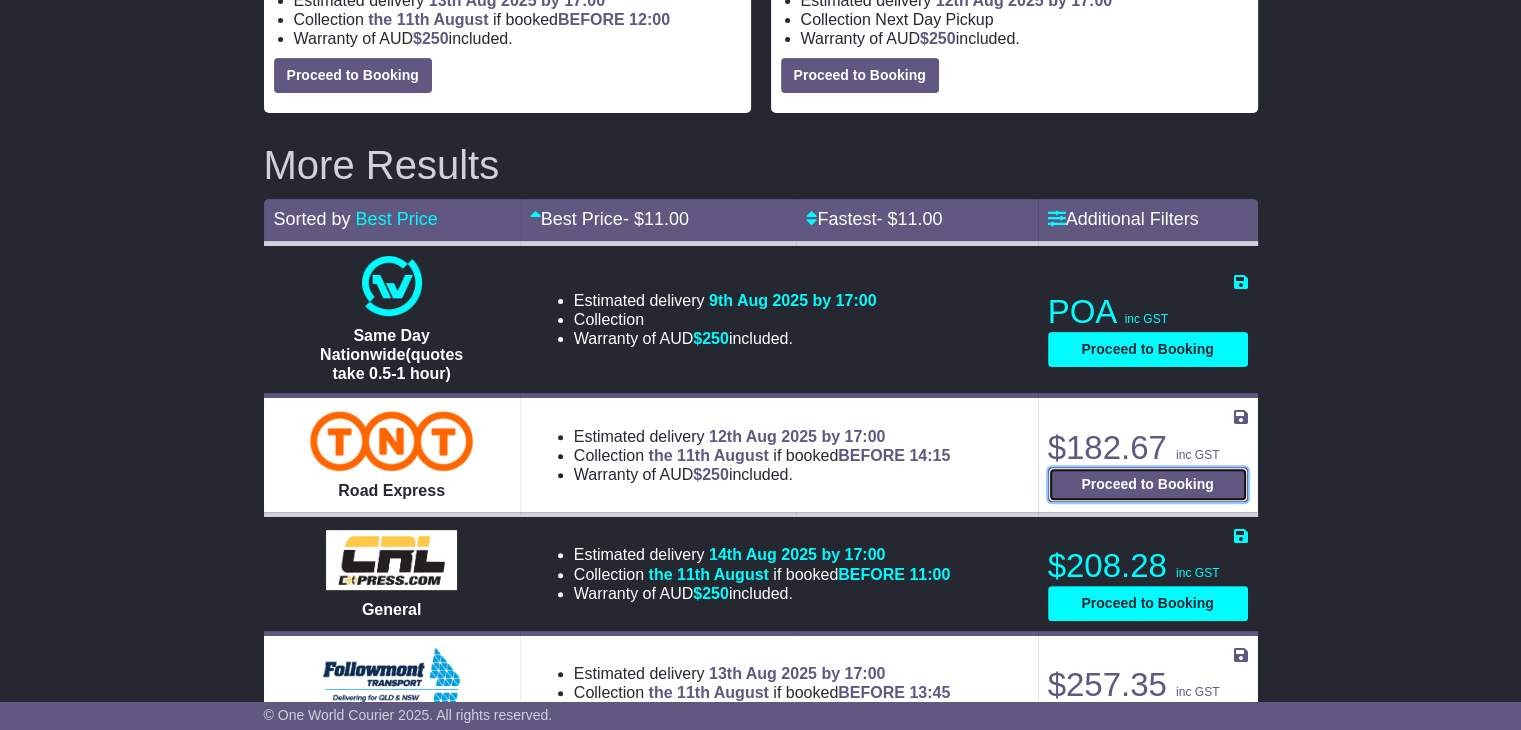 click on "Proceed to Booking" at bounding box center (1148, 484) 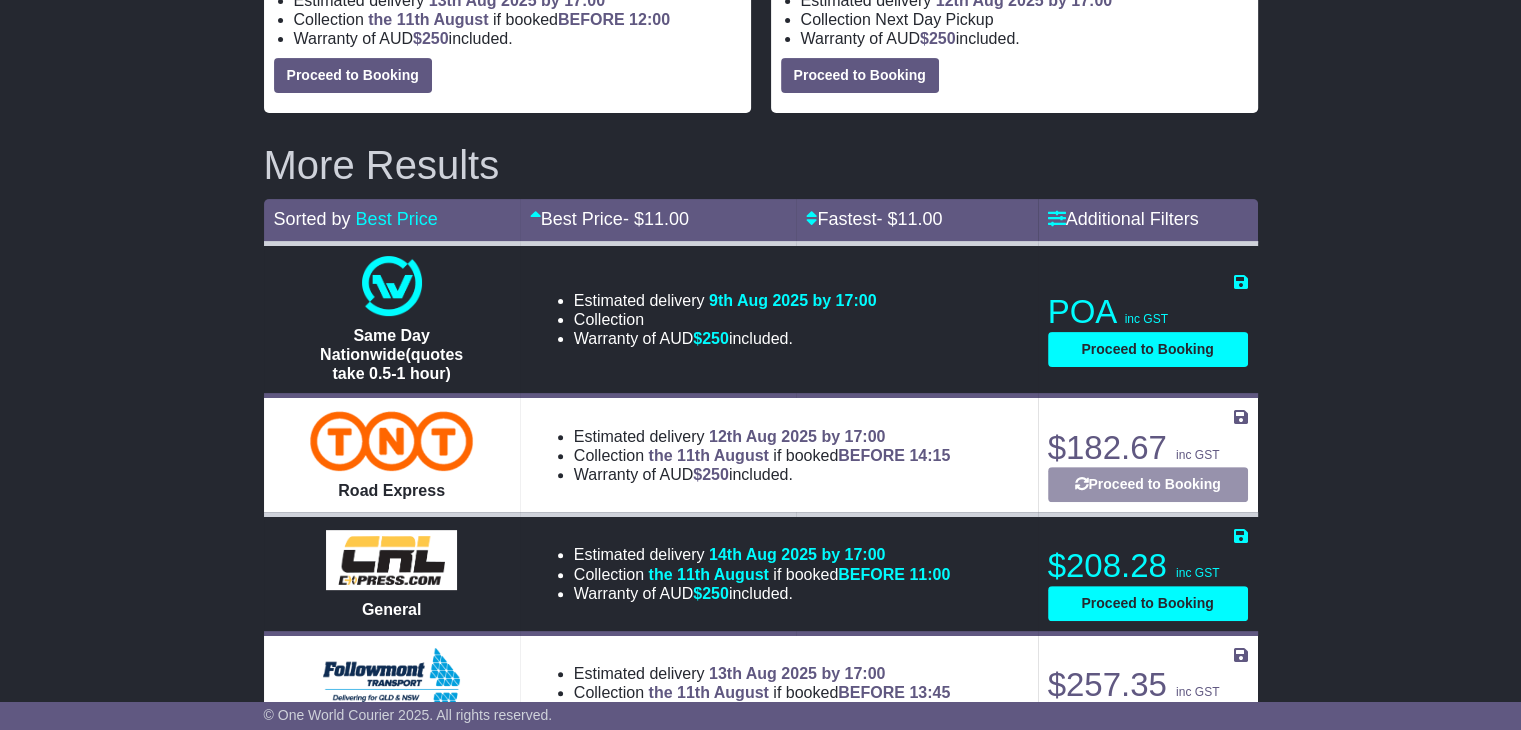 select on "*****" 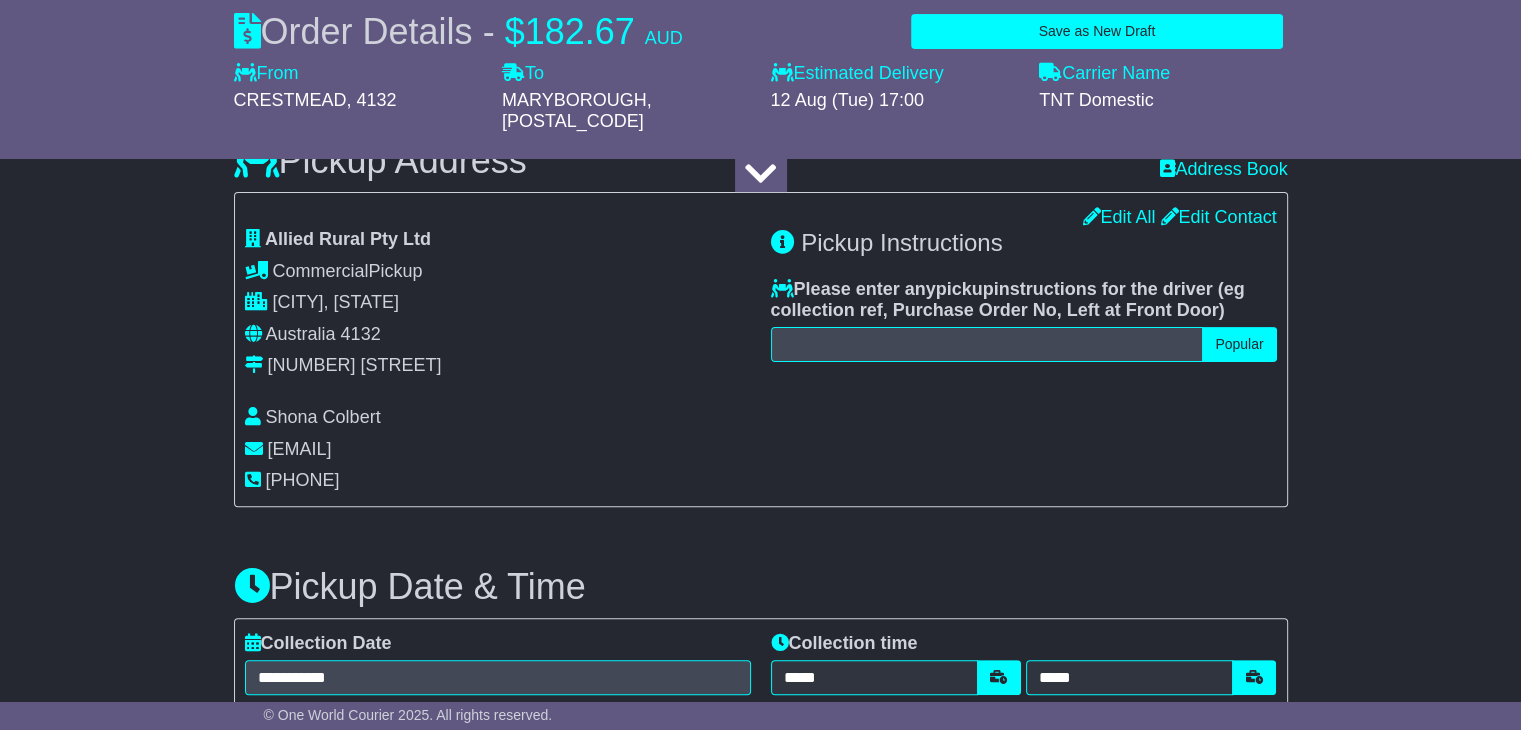 scroll, scrollTop: 0, scrollLeft: 0, axis: both 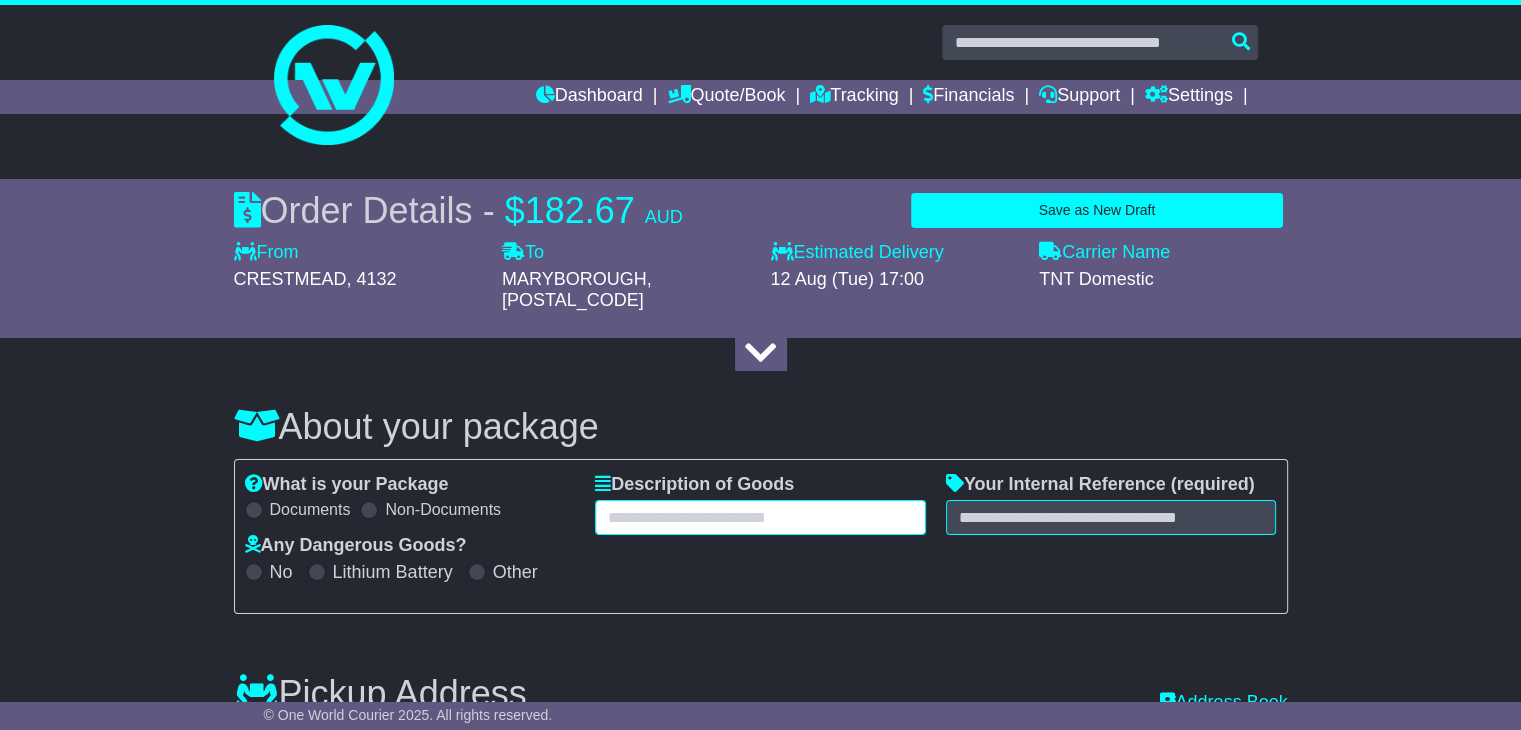 click at bounding box center (760, 517) 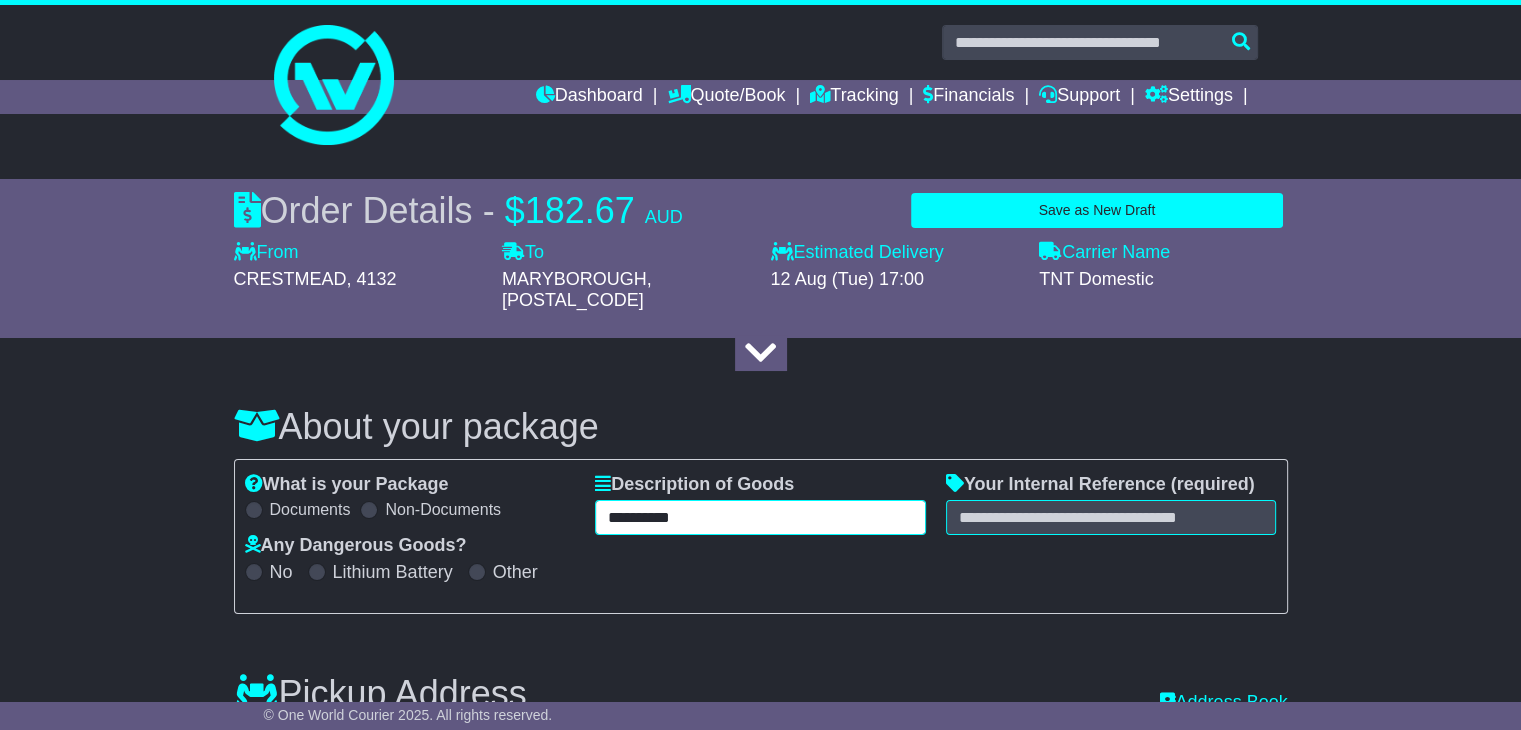 type on "**********" 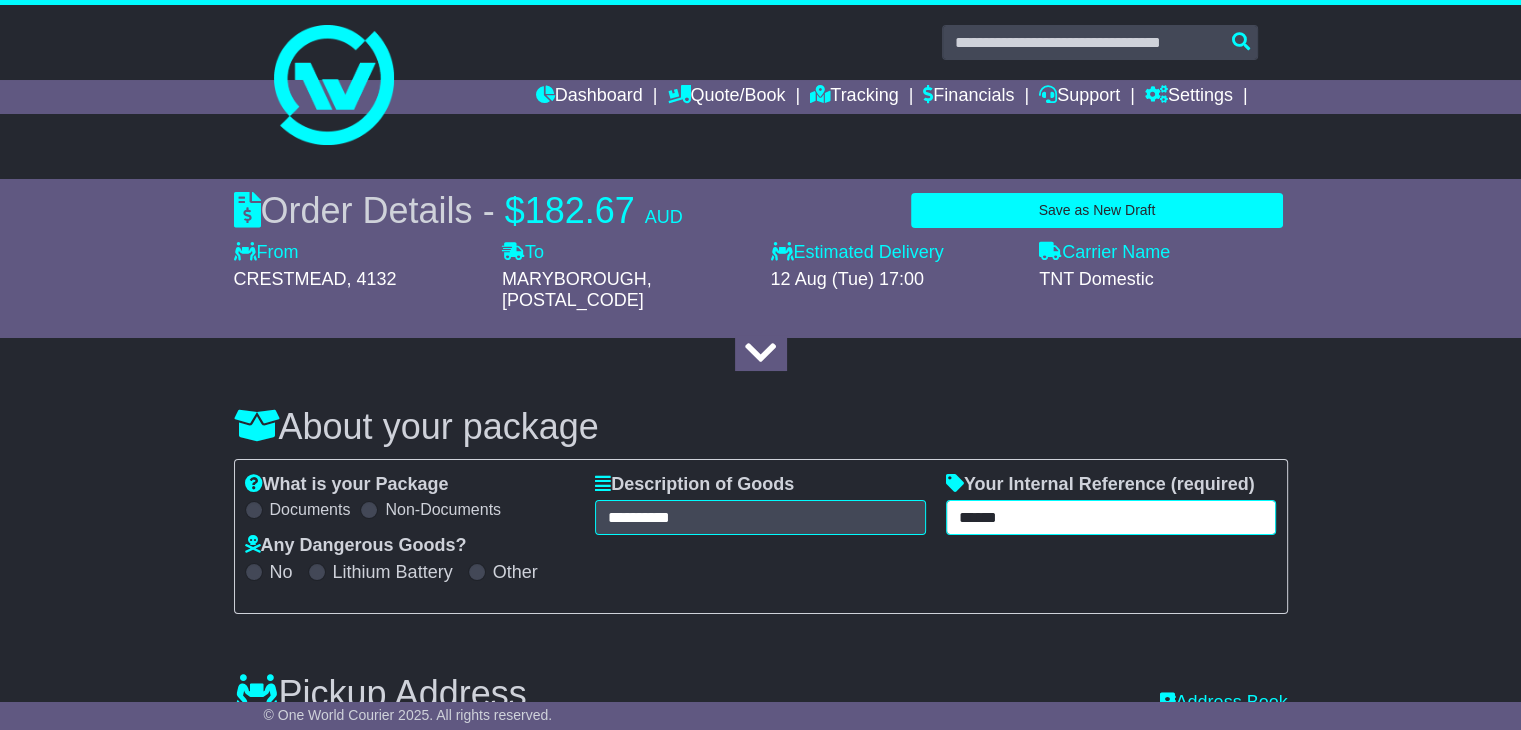 scroll, scrollTop: 533, scrollLeft: 0, axis: vertical 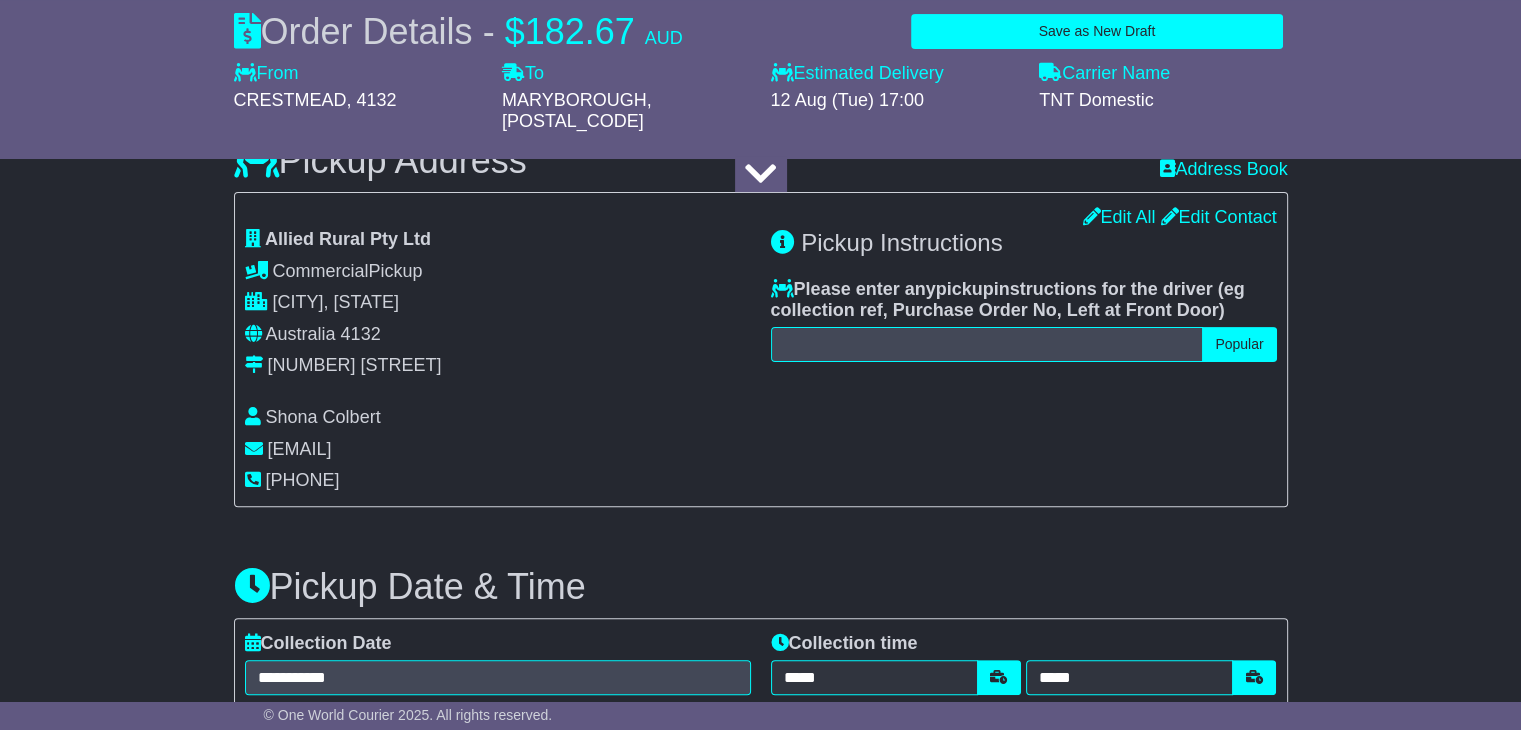 type on "******" 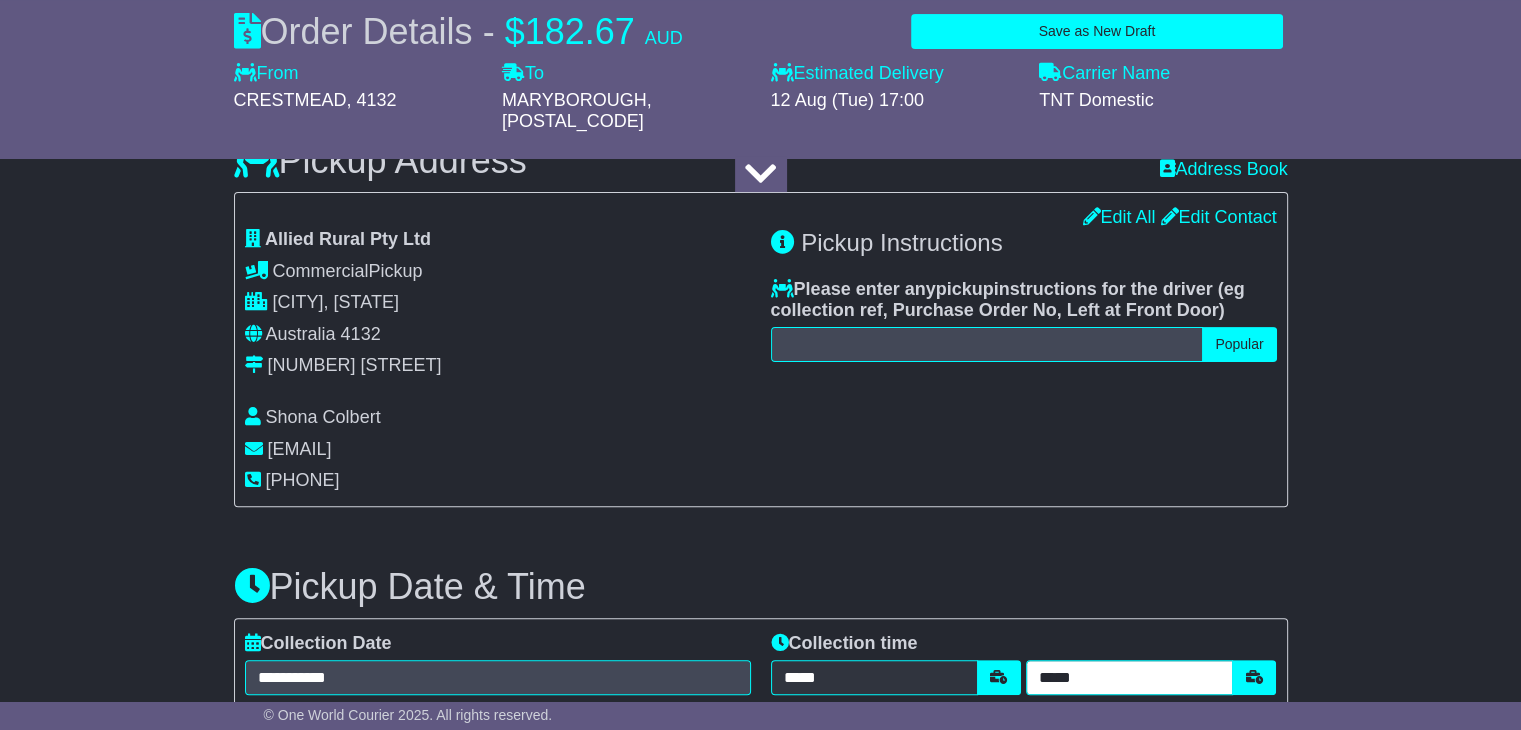 click on "*****" at bounding box center (1129, 677) 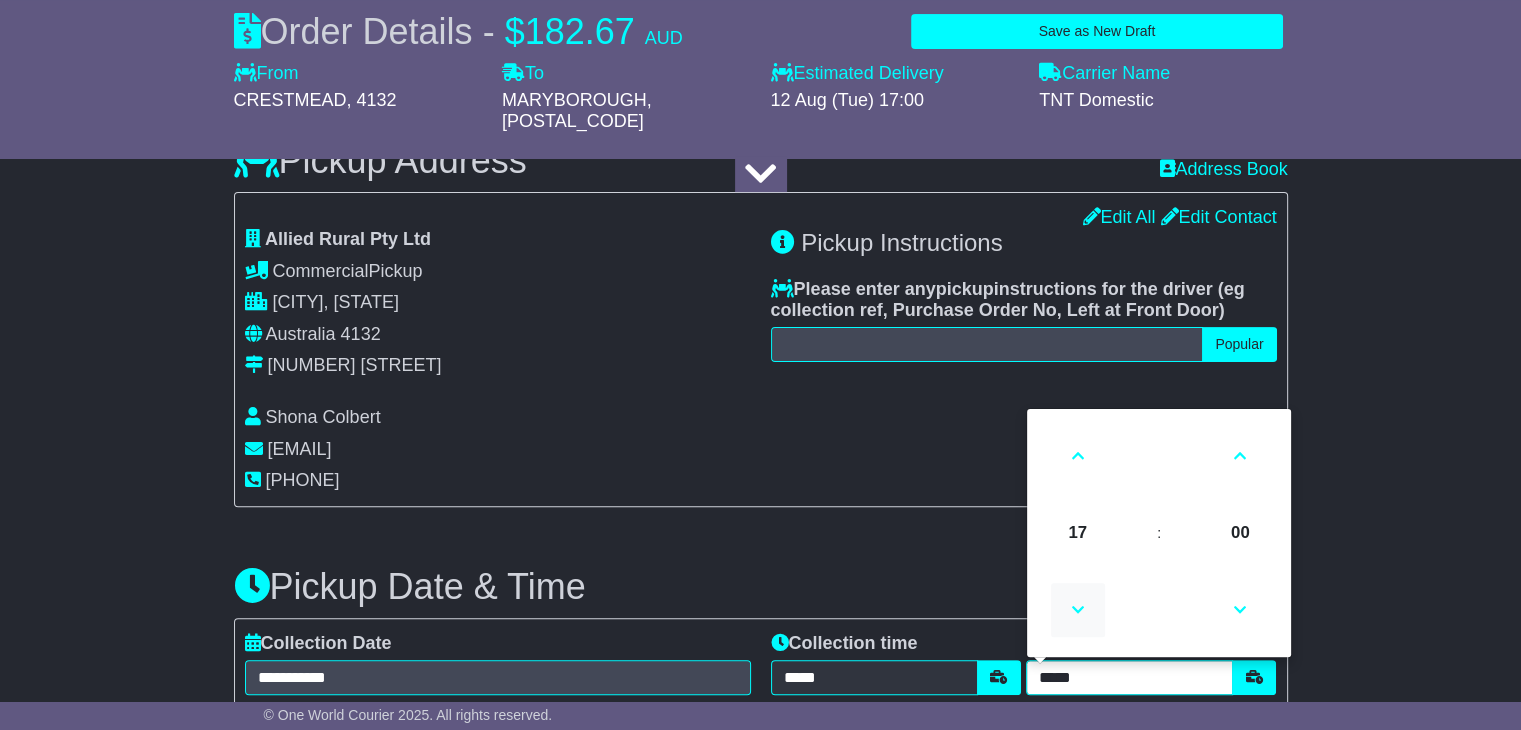 click at bounding box center [1078, 610] 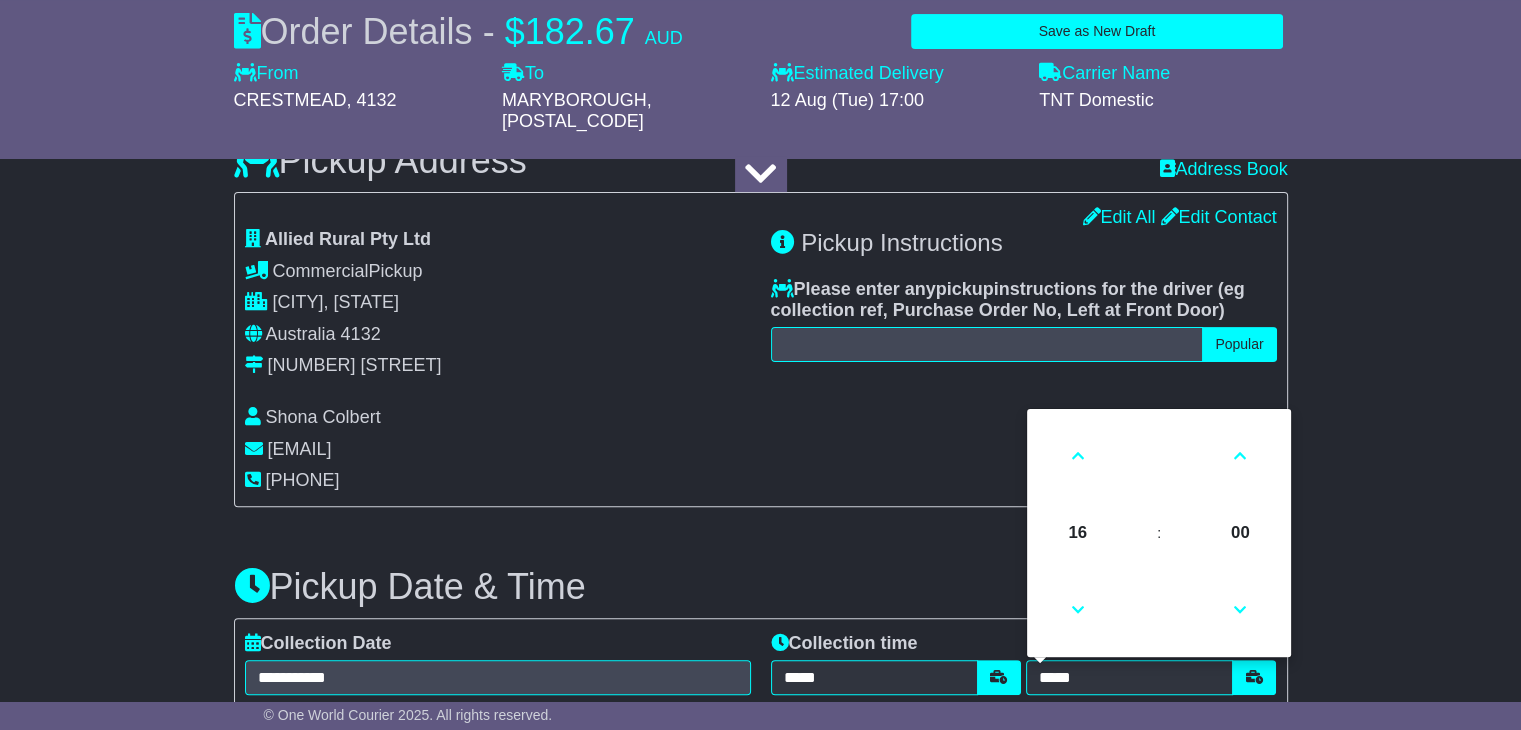 drag, startPoint x: 1447, startPoint y: 369, endPoint x: 1535, endPoint y: 279, distance: 125.872955 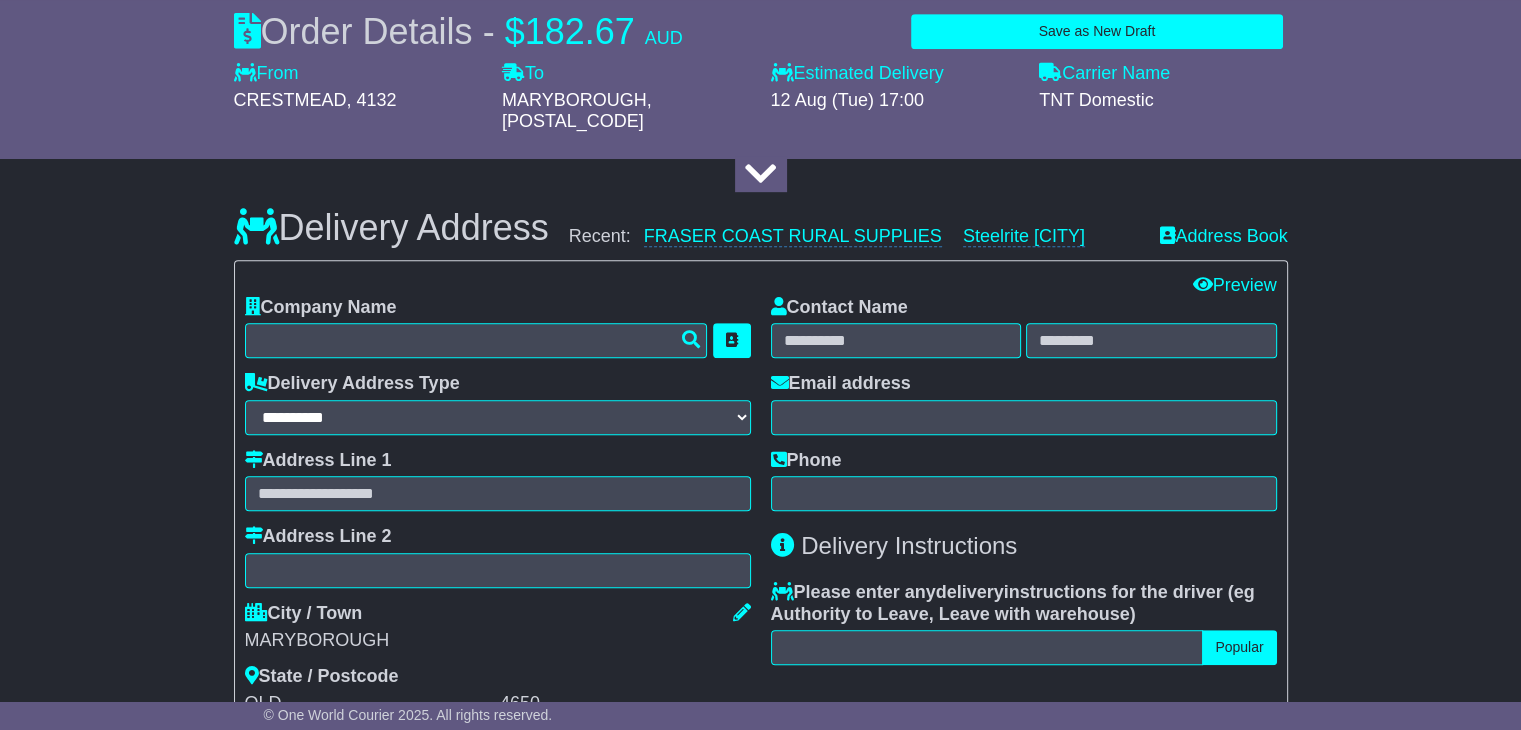 scroll, scrollTop: 1037, scrollLeft: 0, axis: vertical 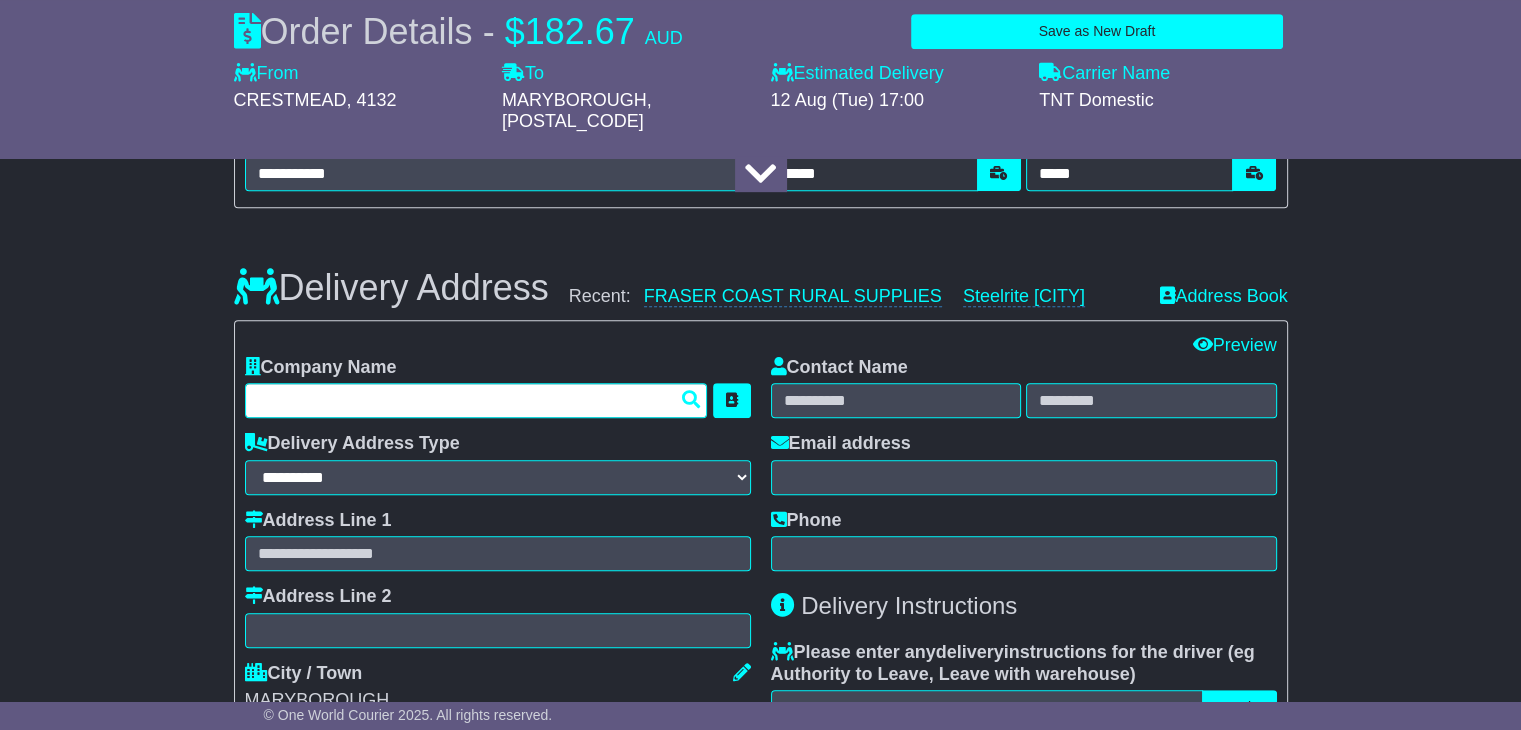 click at bounding box center (476, 400) 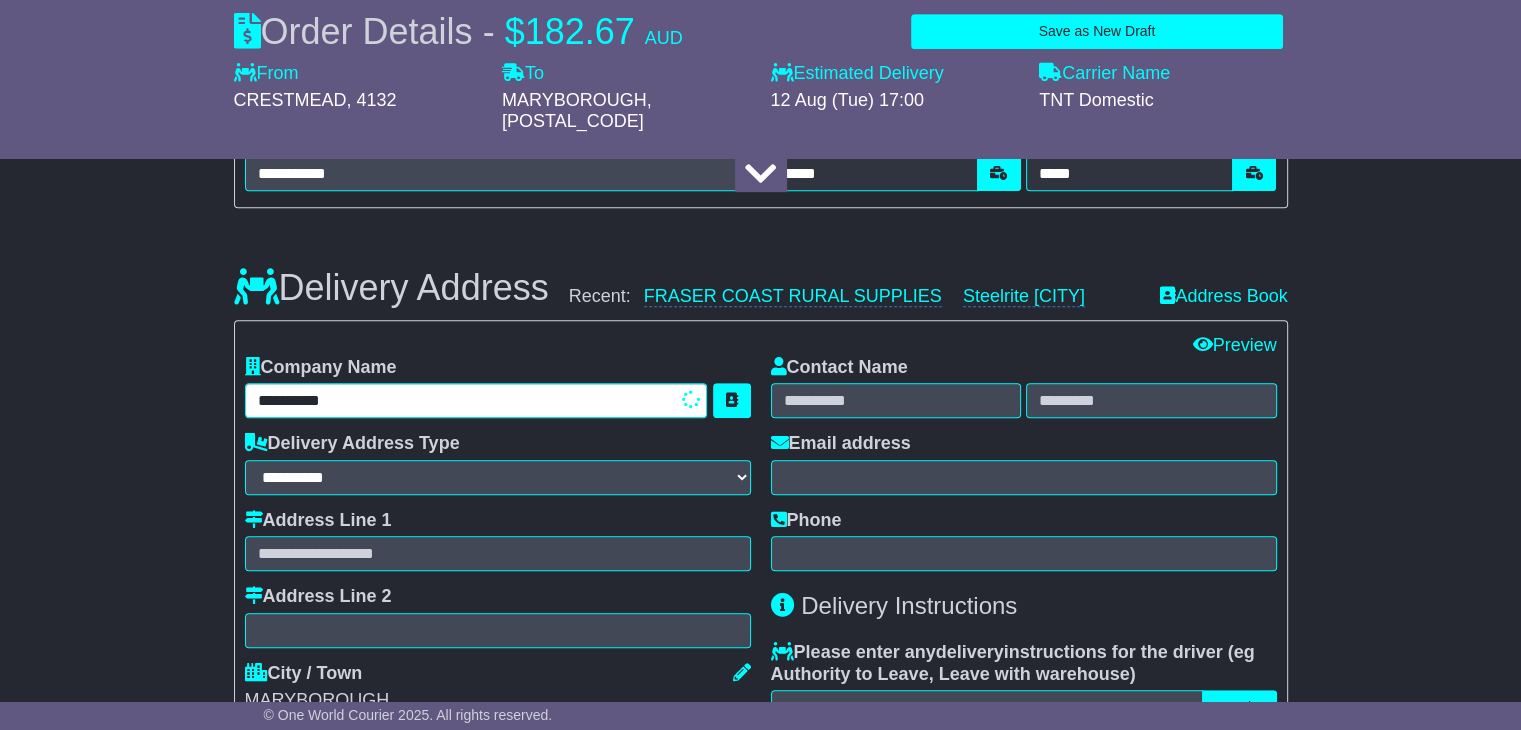 type on "**********" 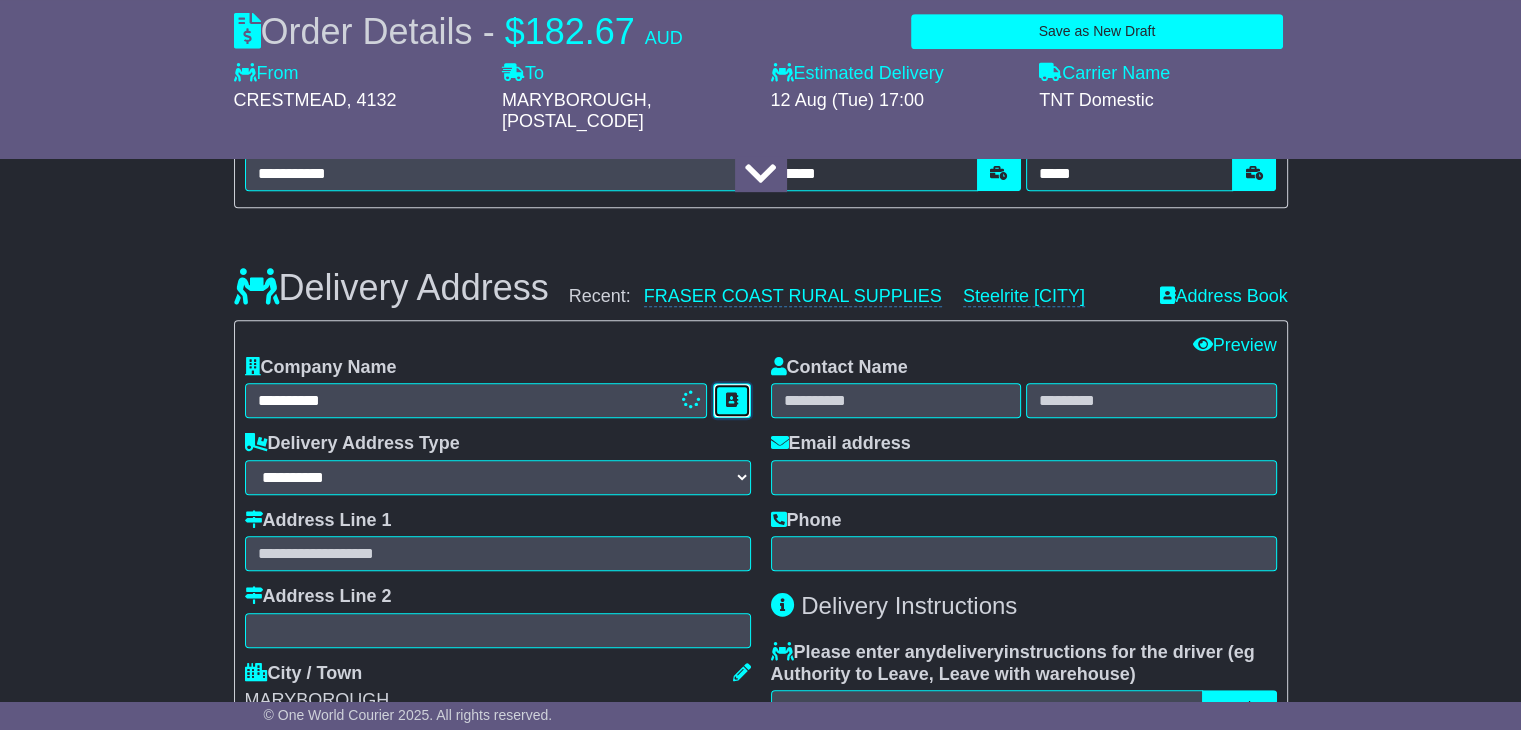 type 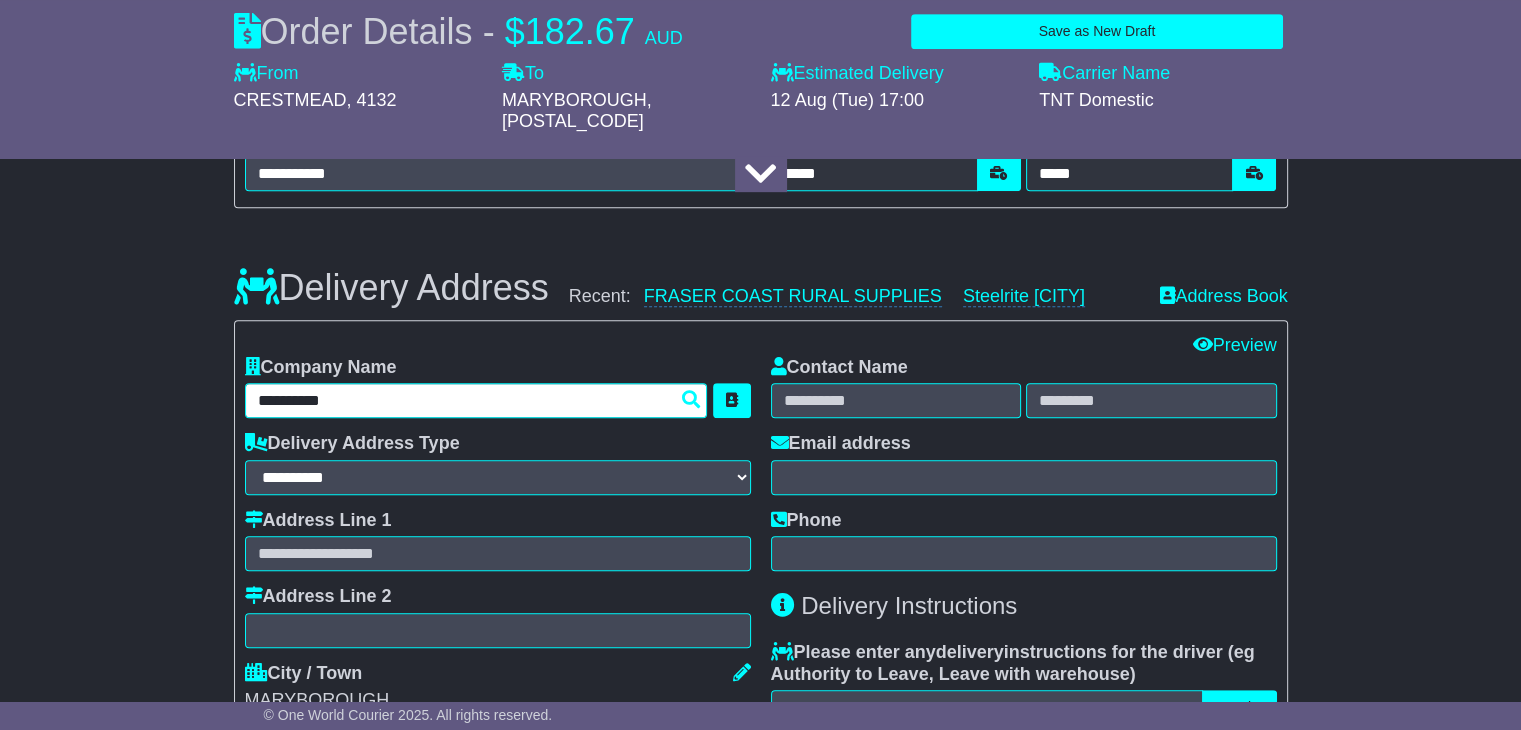 drag, startPoint x: 320, startPoint y: 381, endPoint x: 258, endPoint y: 377, distance: 62.1289 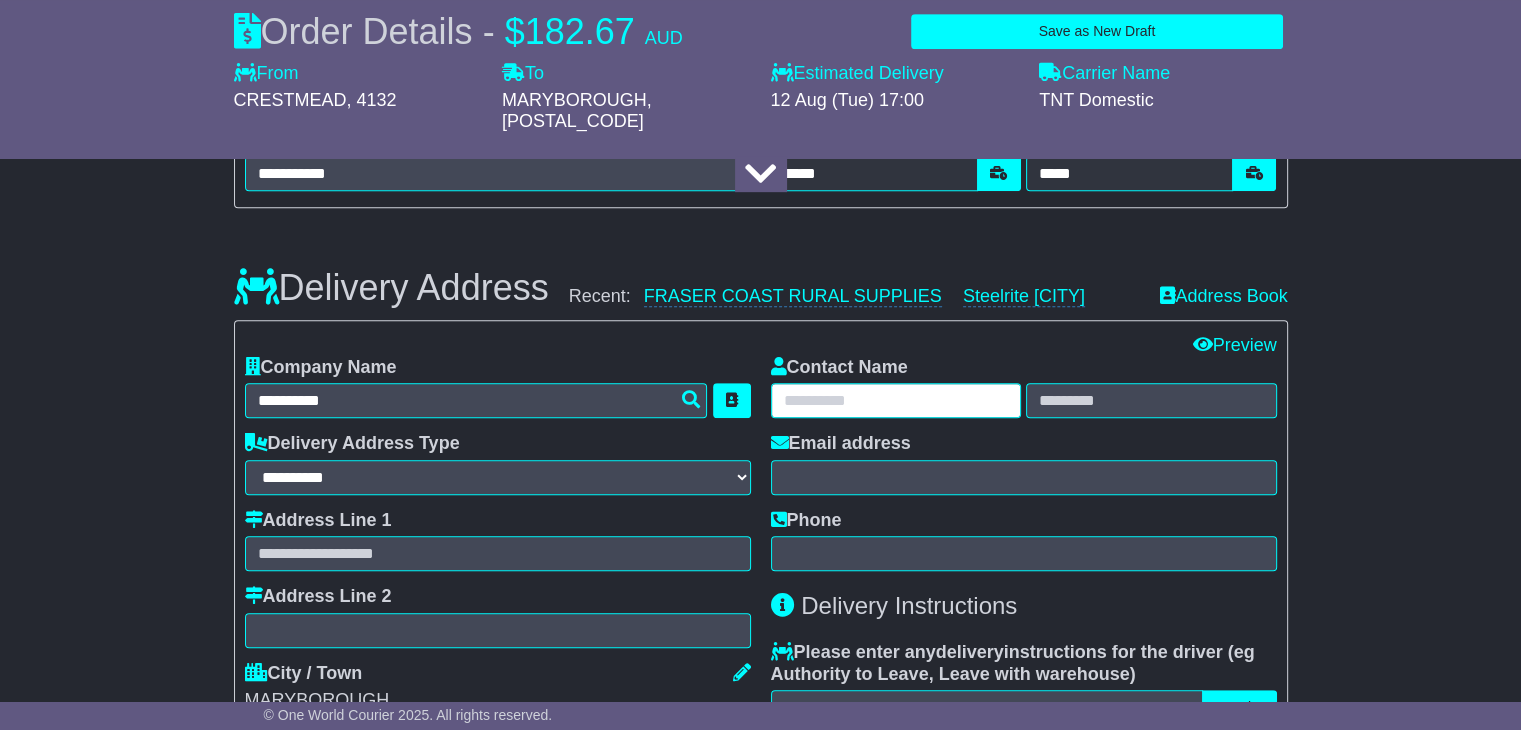 click at bounding box center (896, 400) 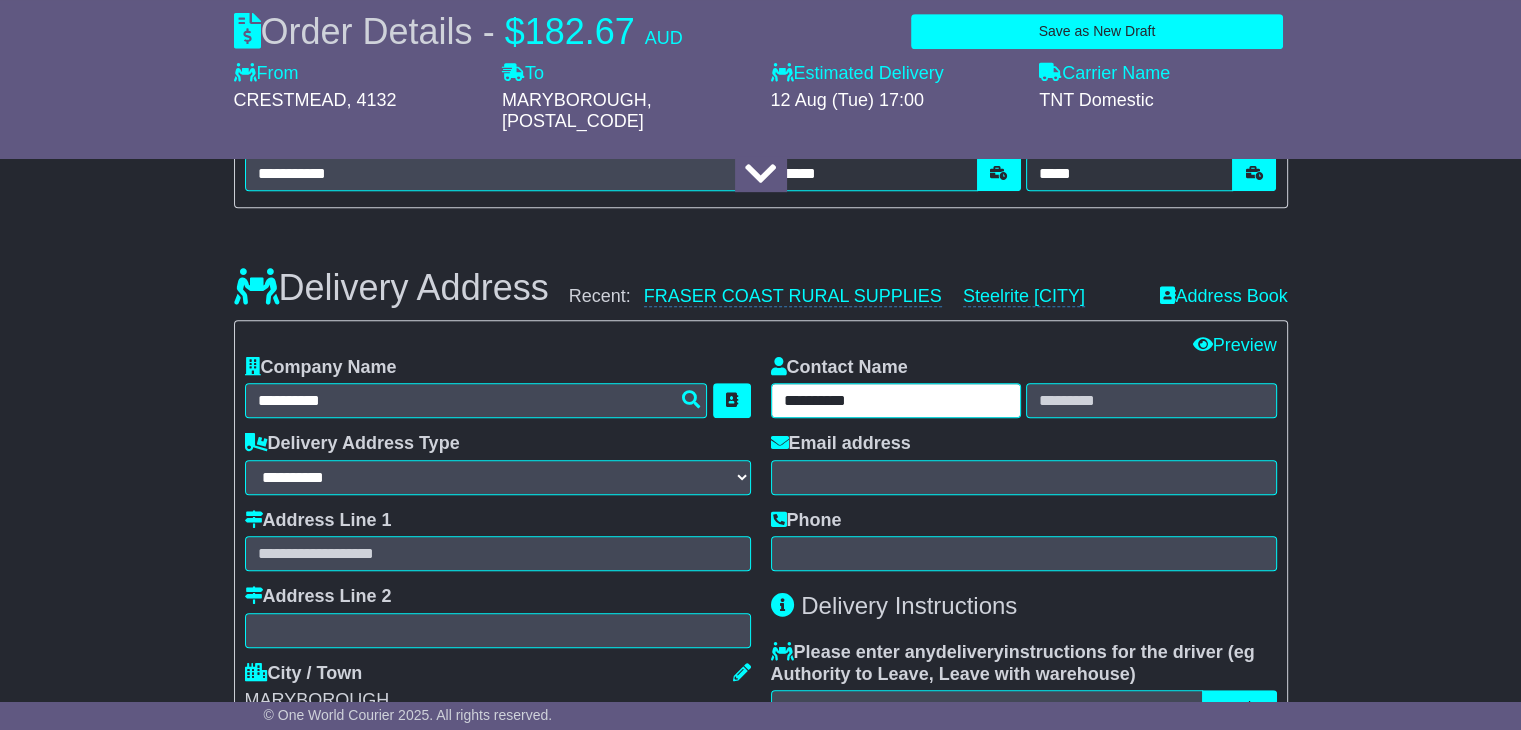 type on "**********" 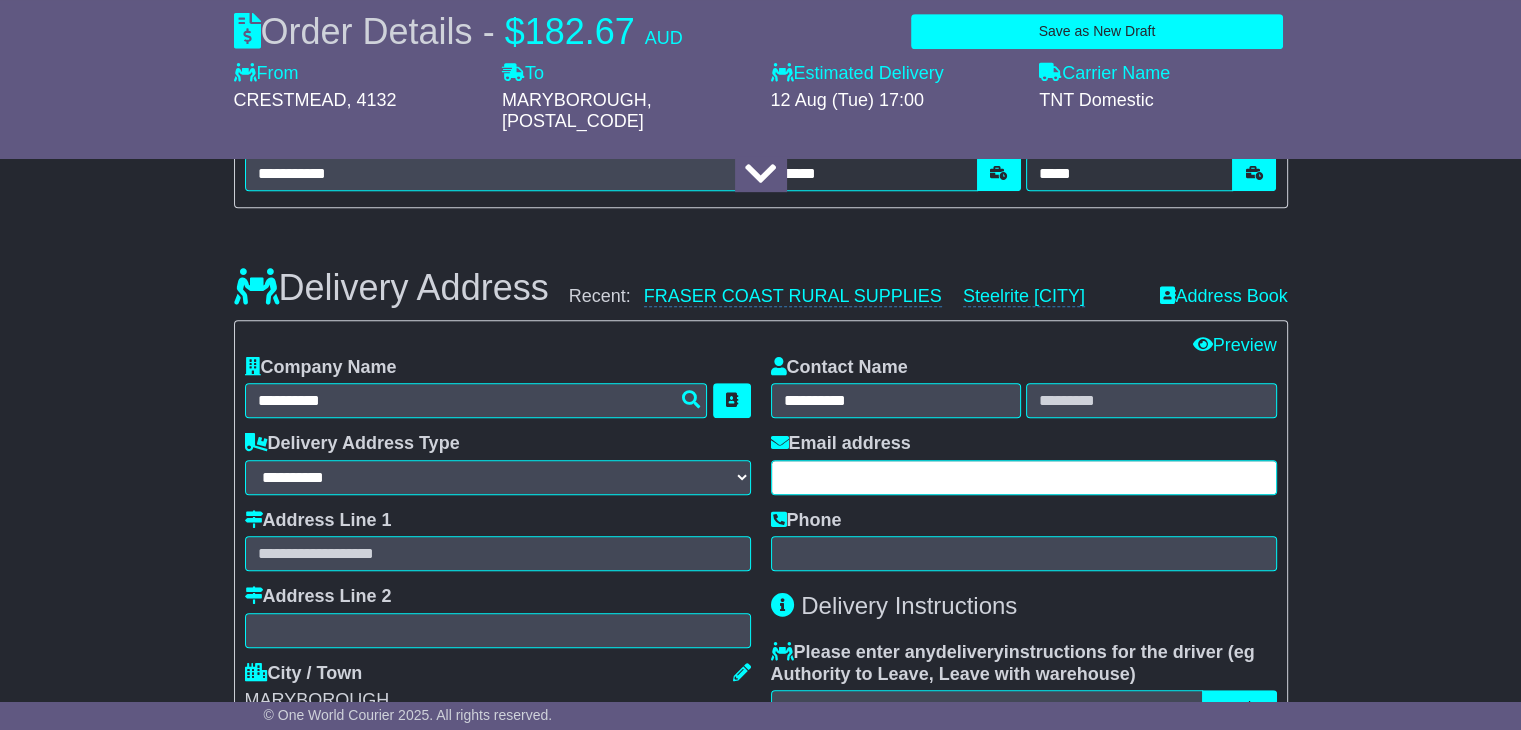 click at bounding box center [1024, 477] 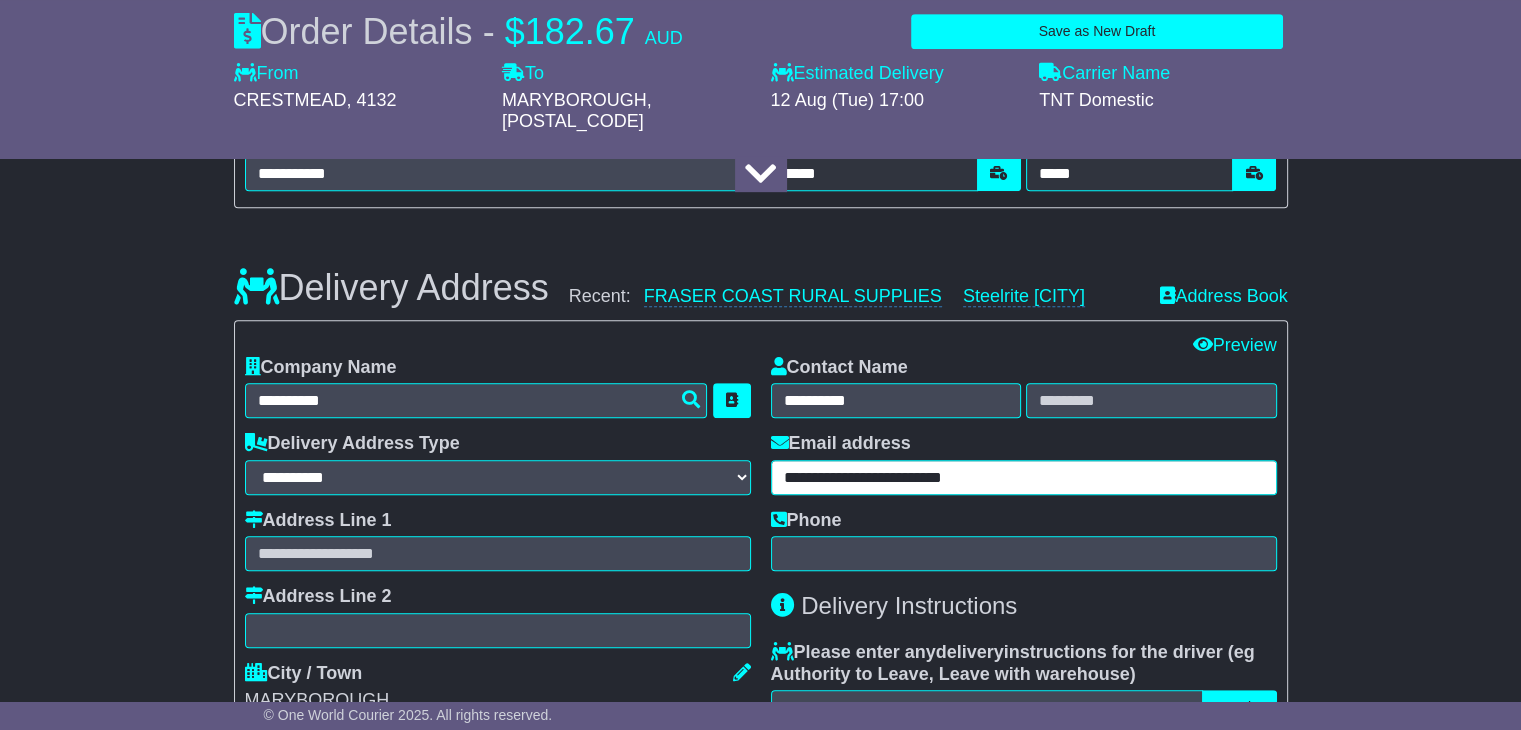 type on "**********" 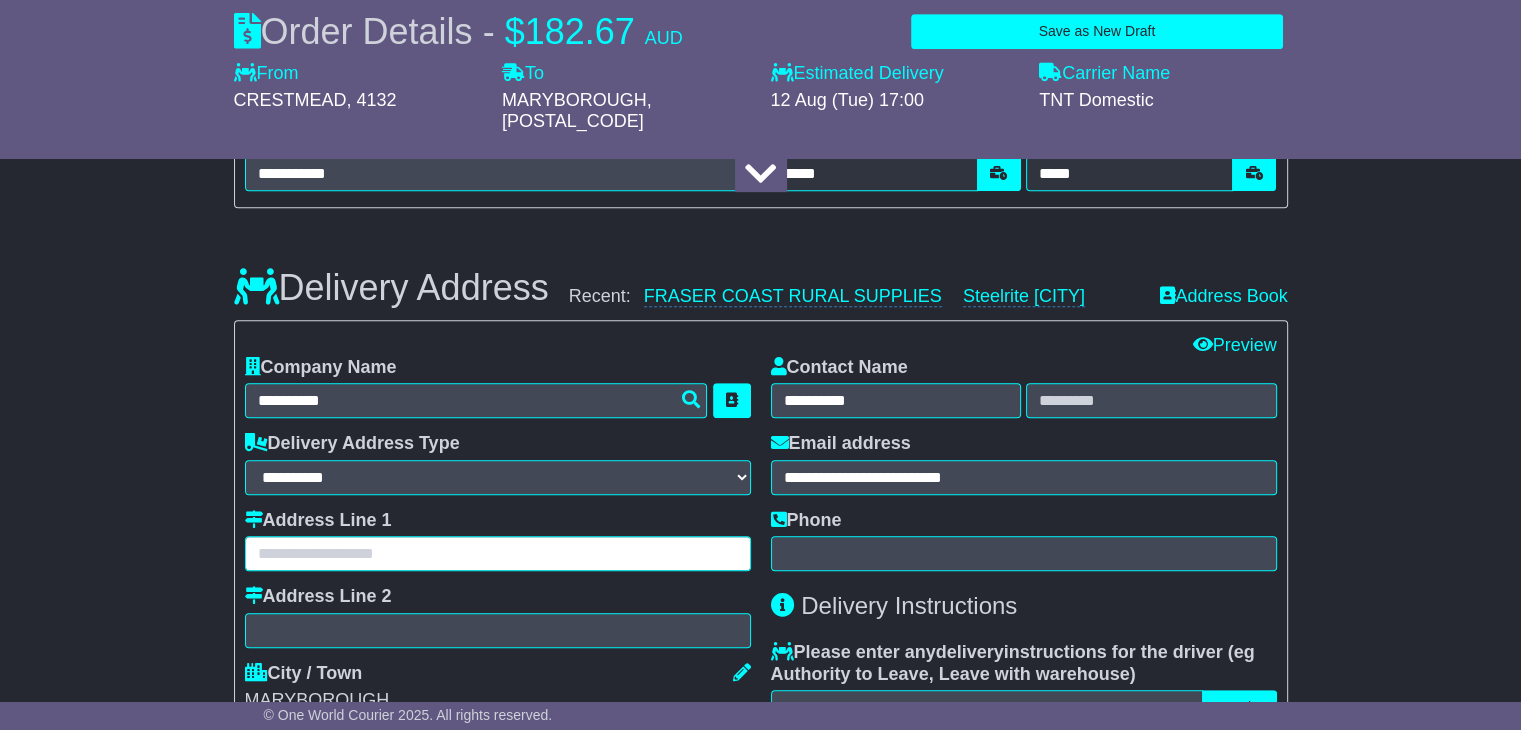 click at bounding box center [498, 553] 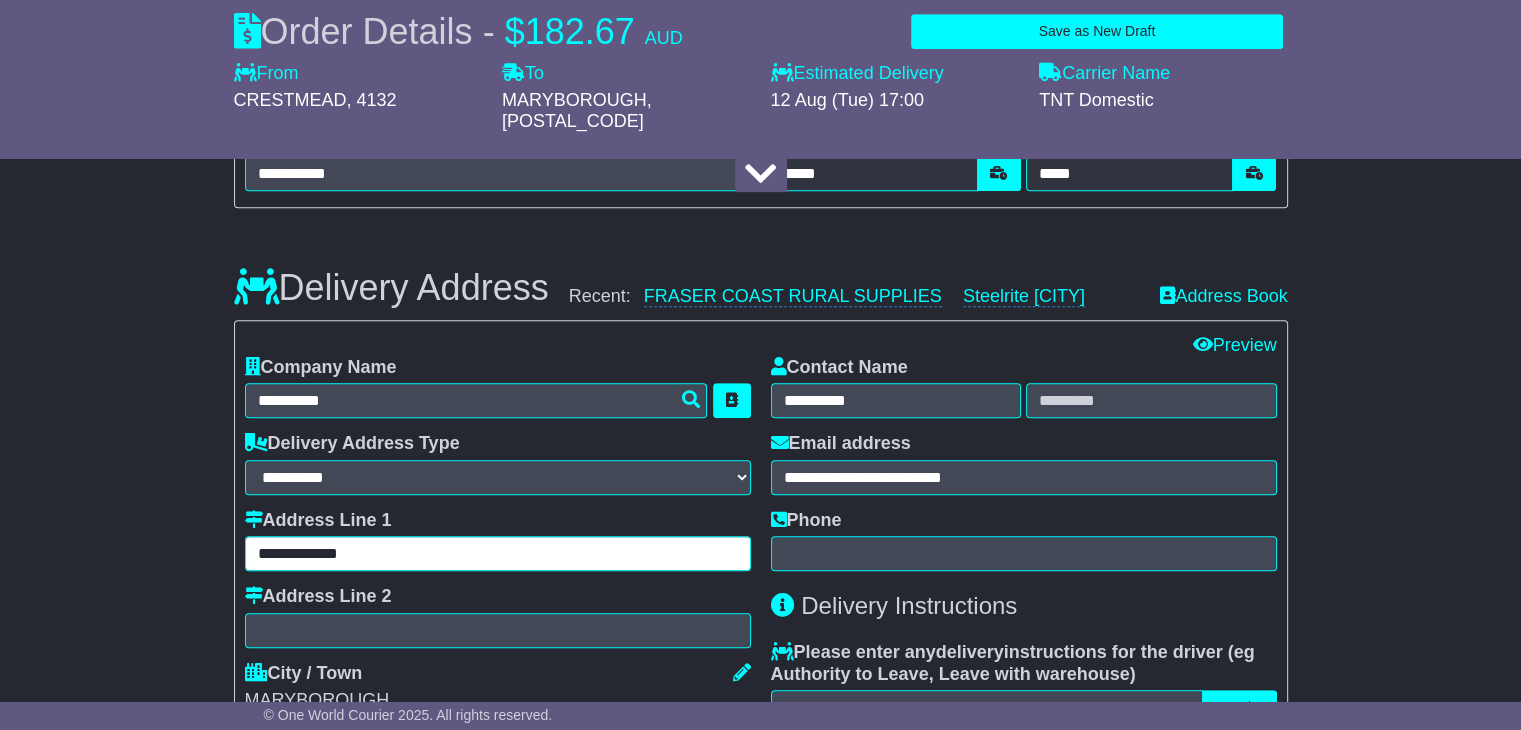 type on "**********" 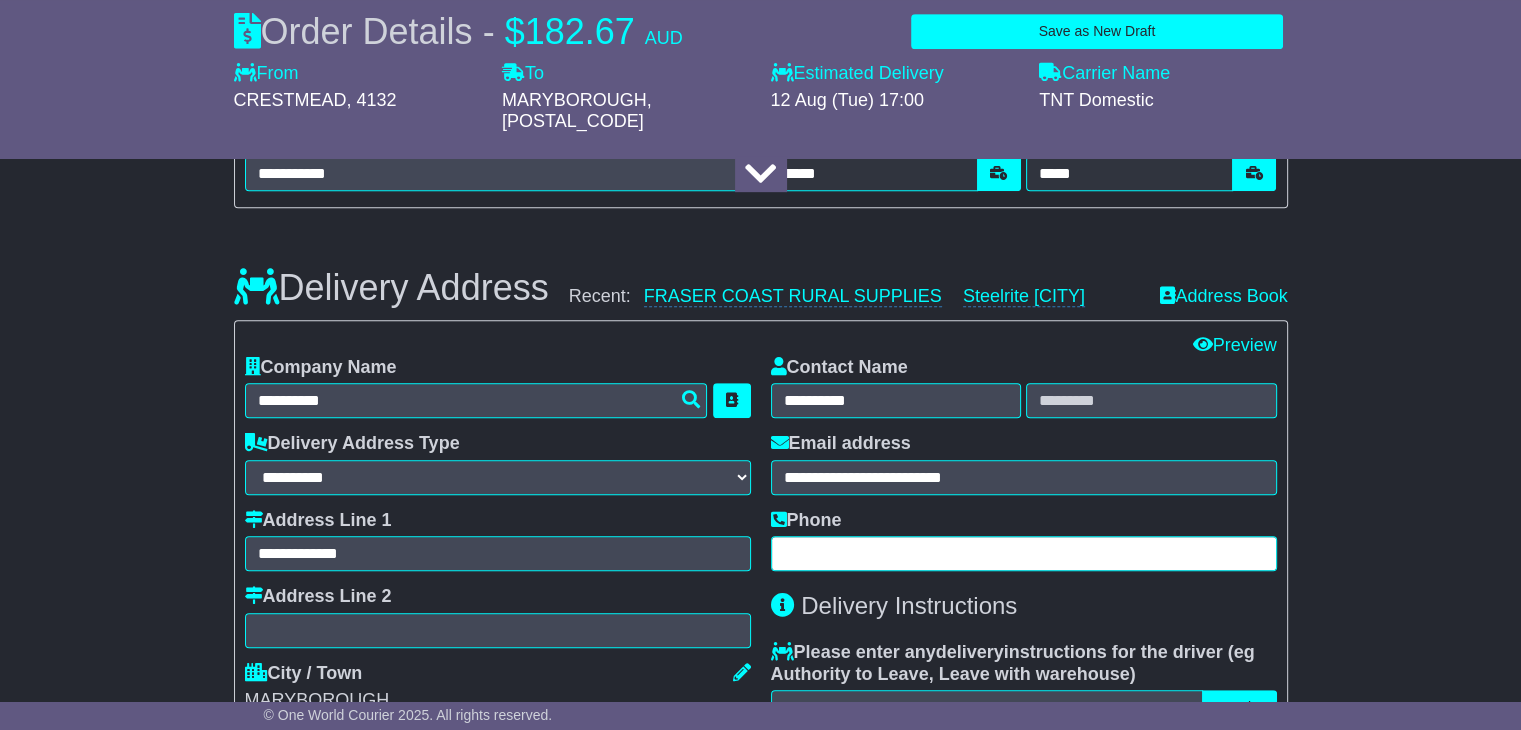 click at bounding box center [1024, 553] 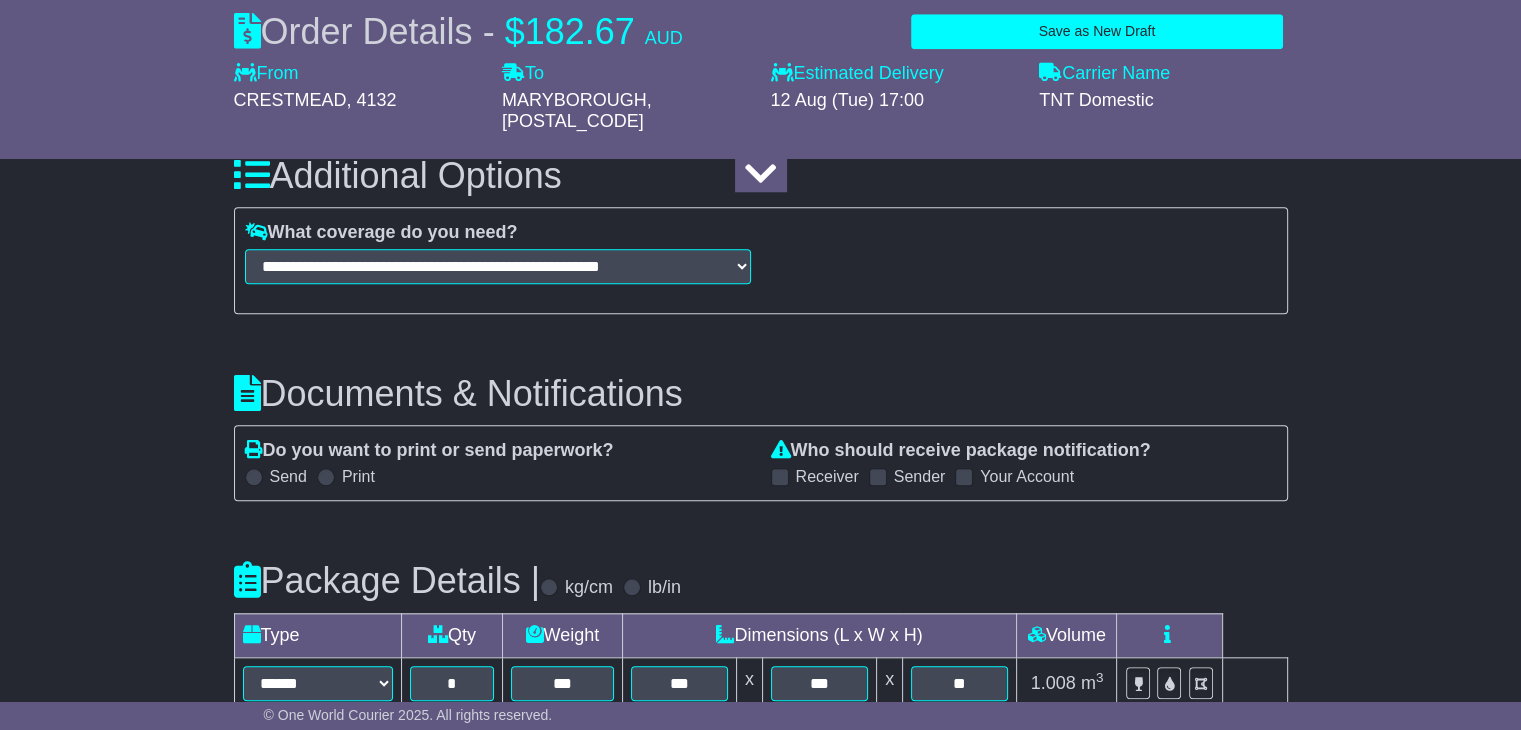 scroll, scrollTop: 2328, scrollLeft: 0, axis: vertical 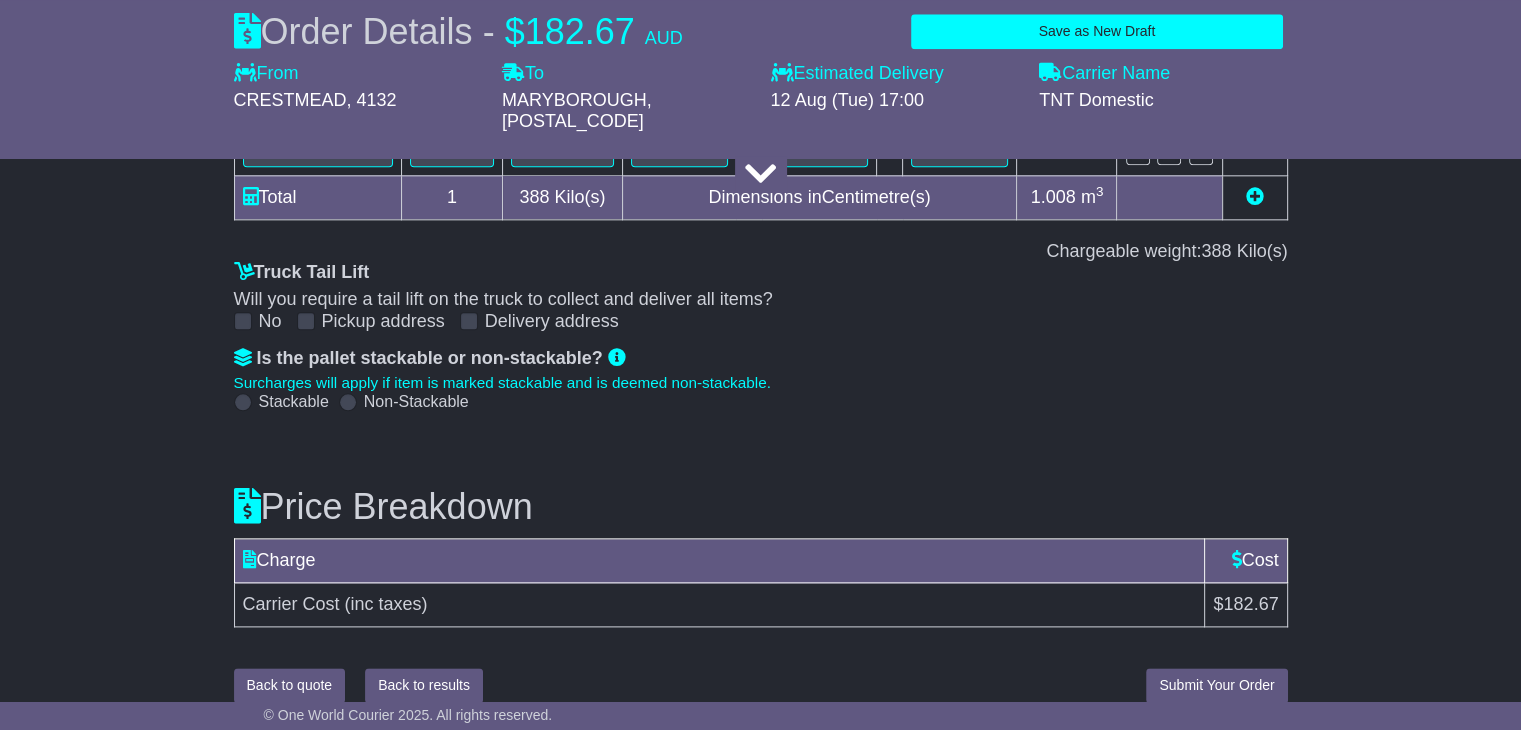 type on "**********" 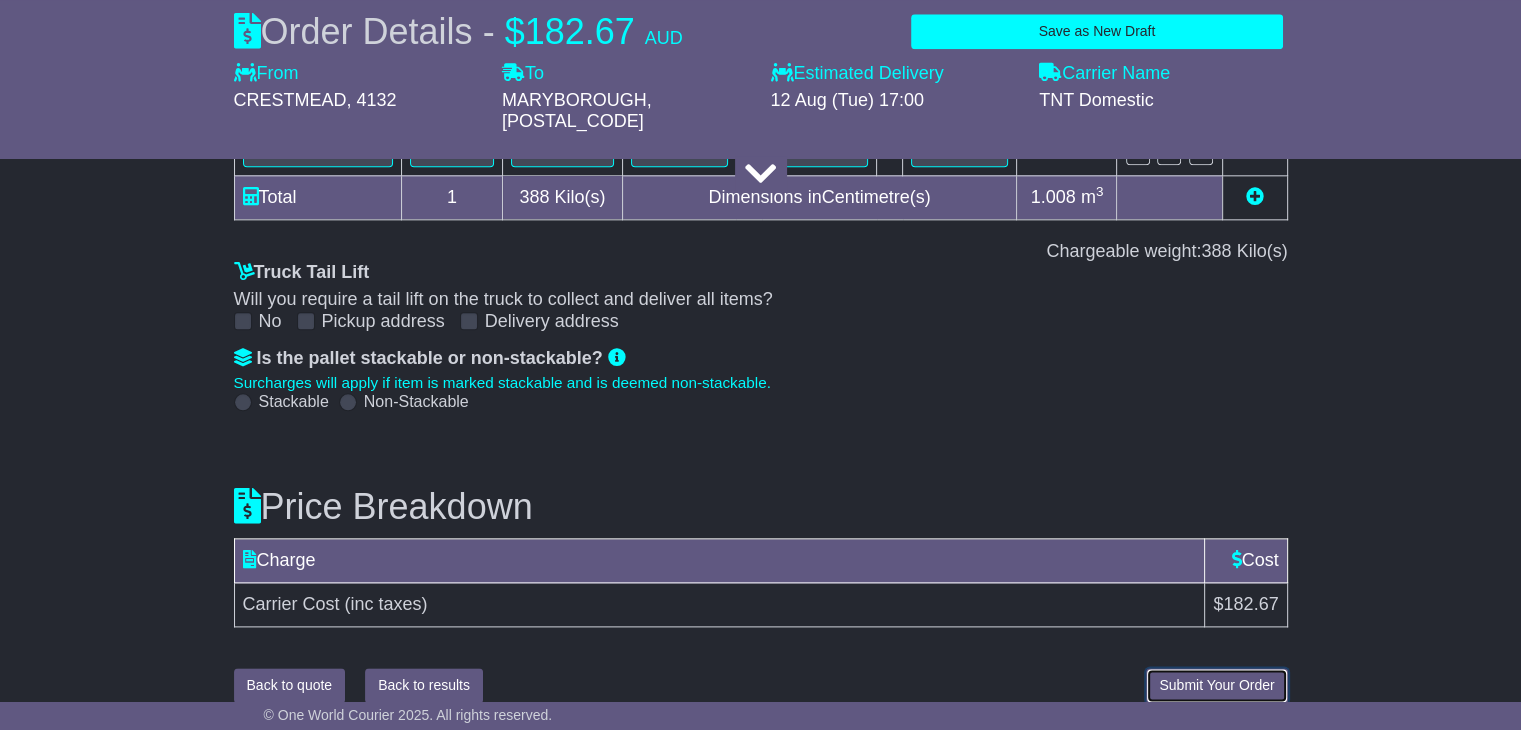 click on "Submit Your Order" at bounding box center (1216, 685) 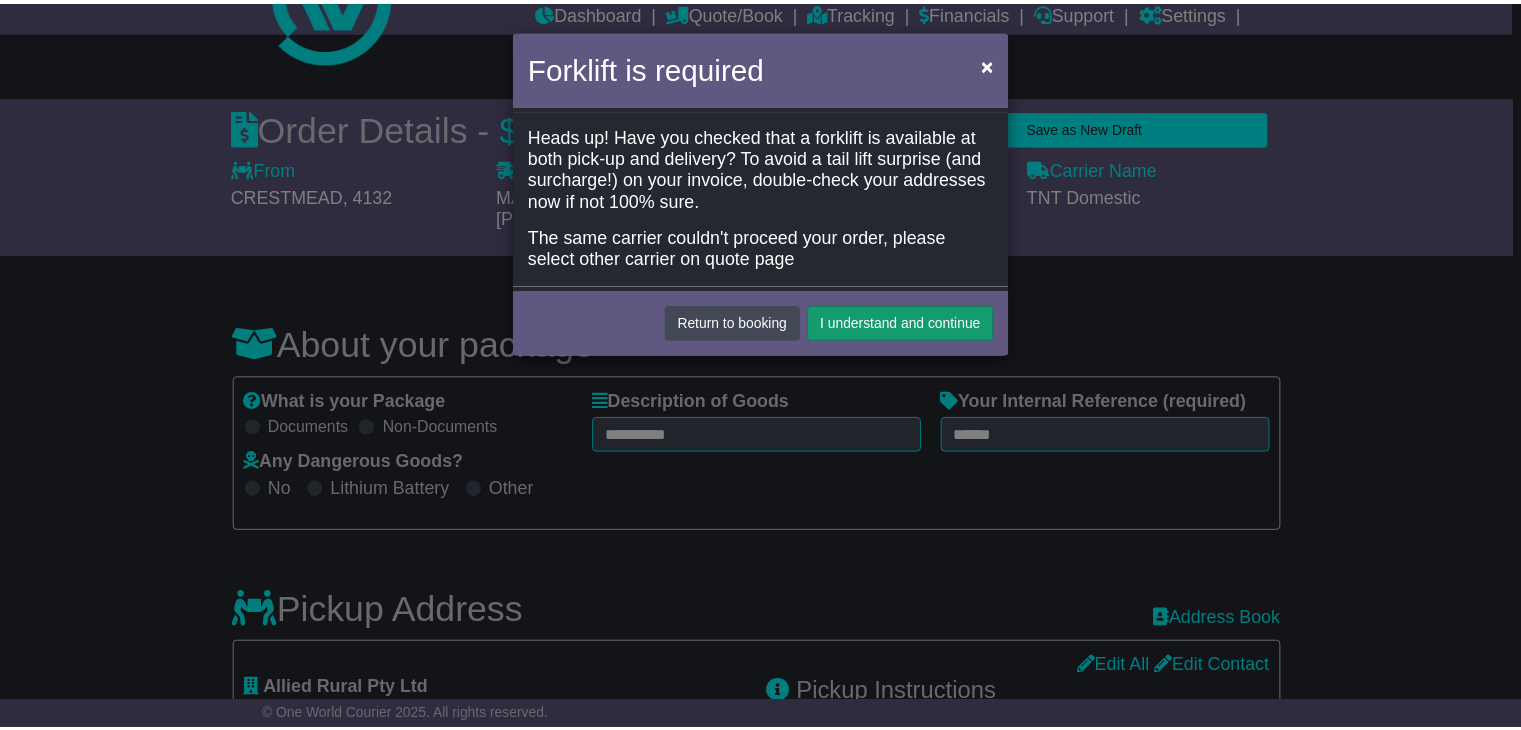 scroll, scrollTop: 0, scrollLeft: 0, axis: both 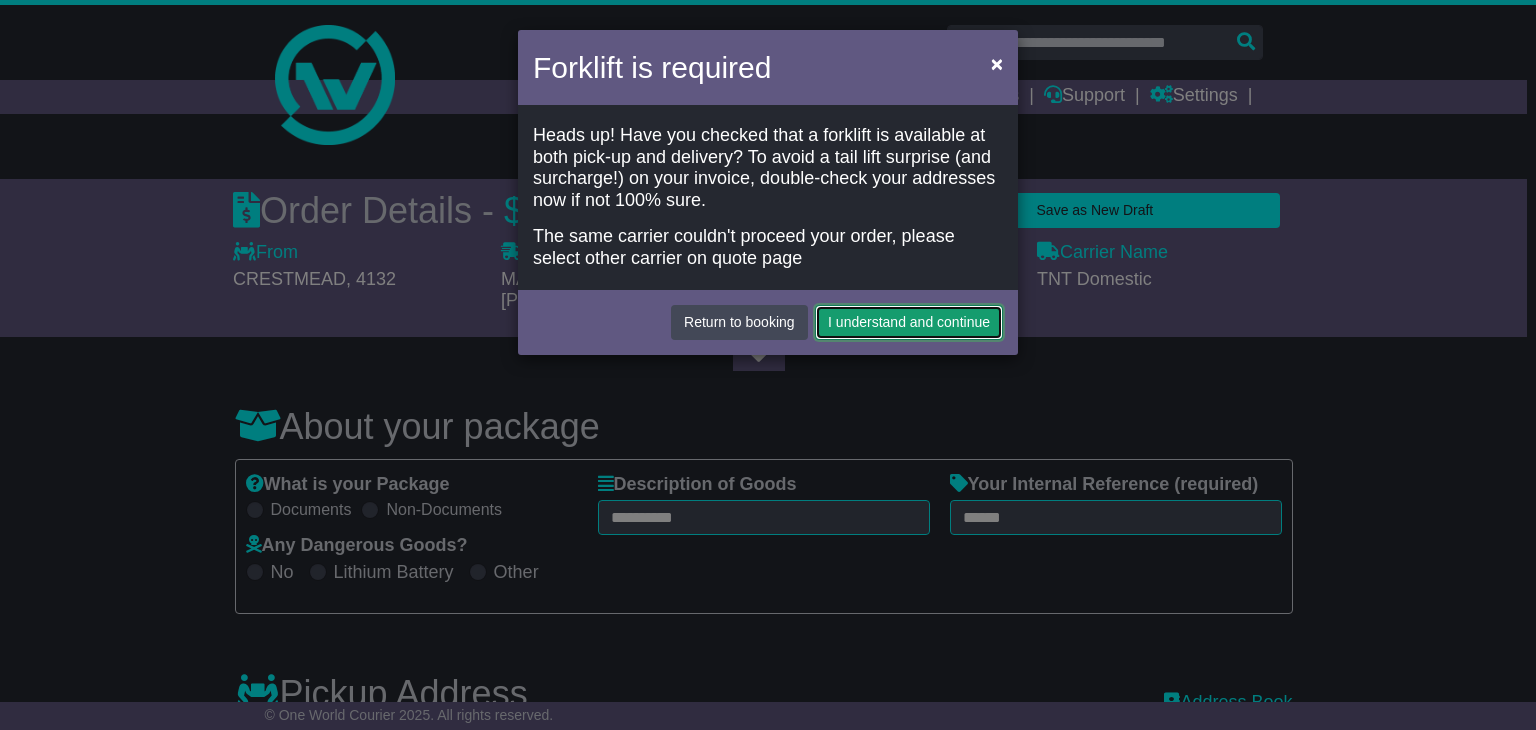 click on "I understand and continue" at bounding box center (909, 322) 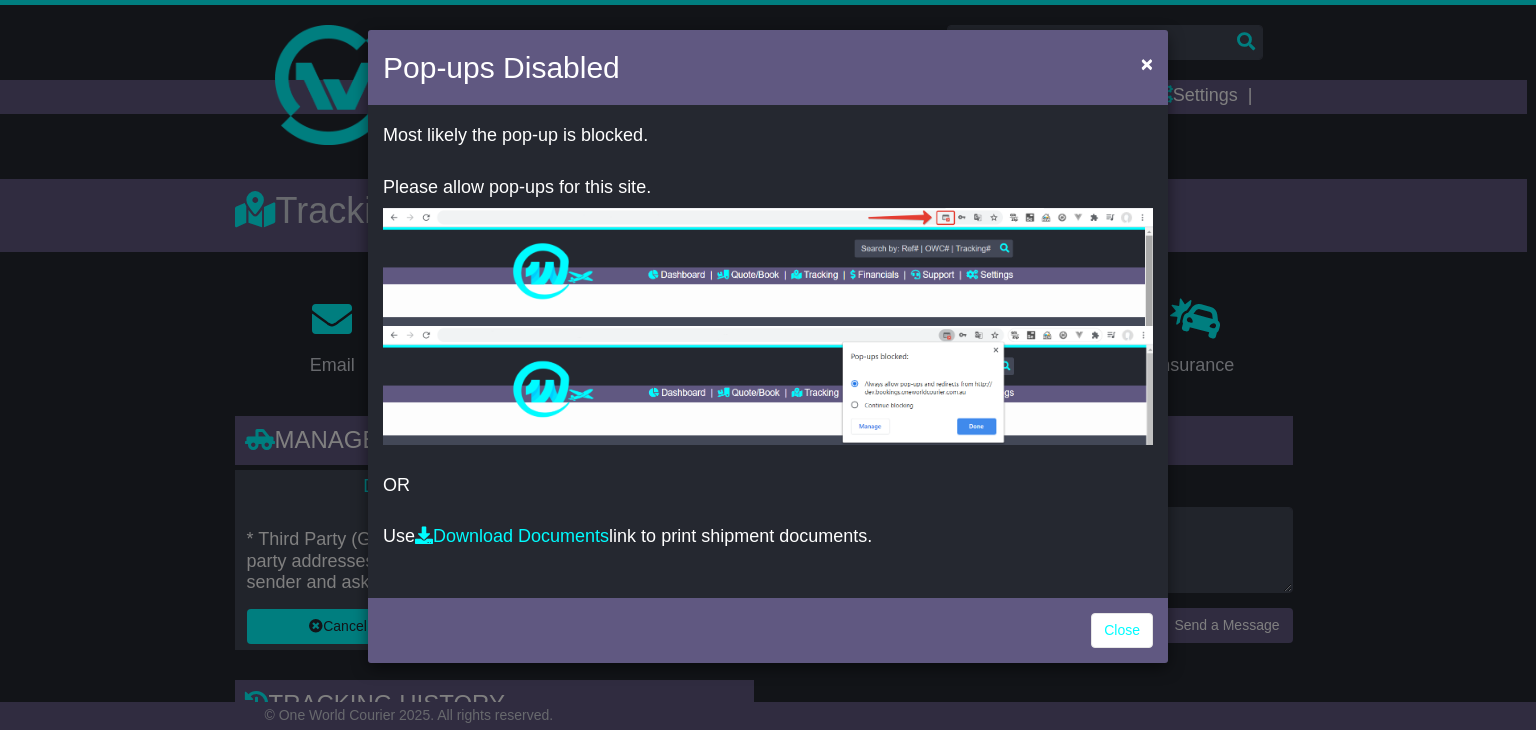 scroll, scrollTop: 0, scrollLeft: 0, axis: both 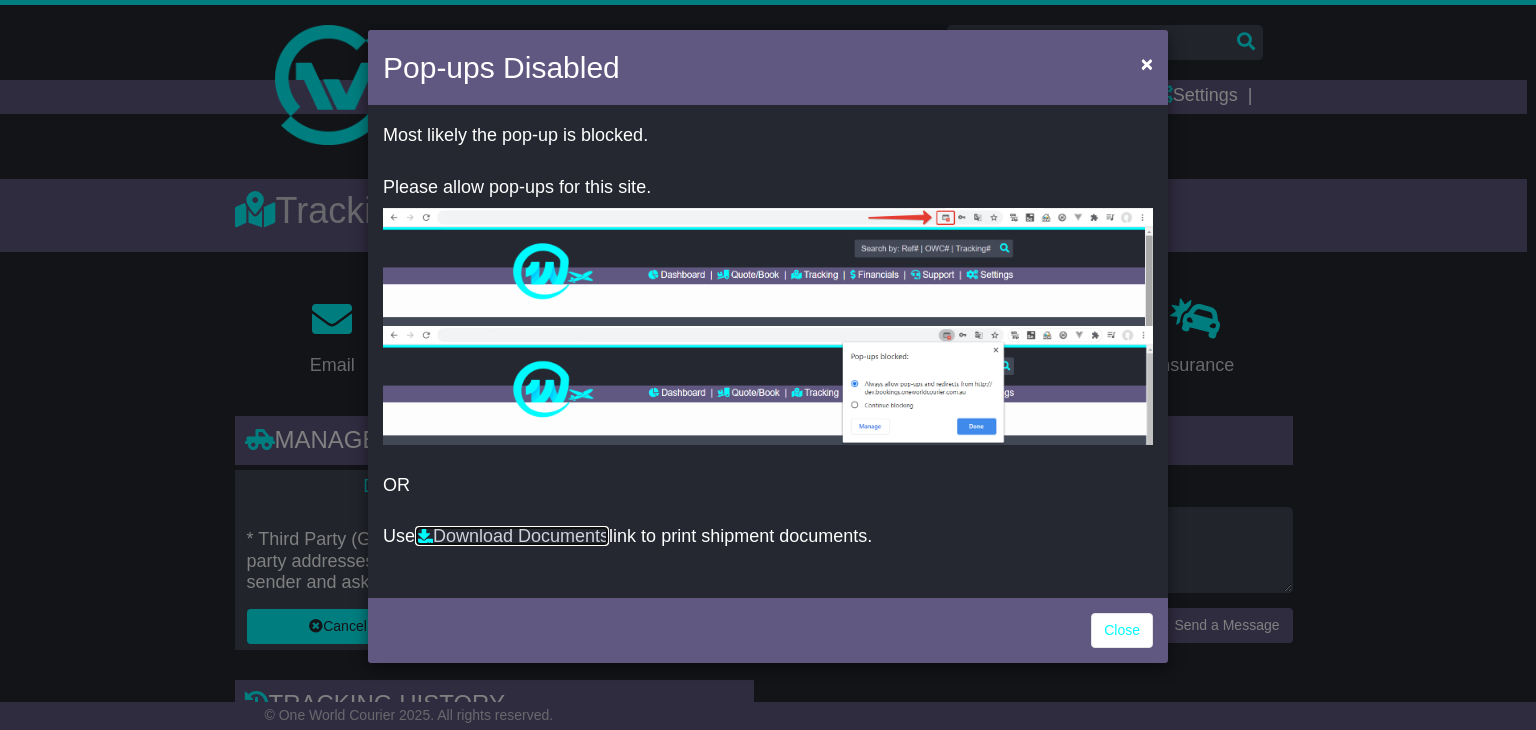 click on "Download Documents" at bounding box center (512, 536) 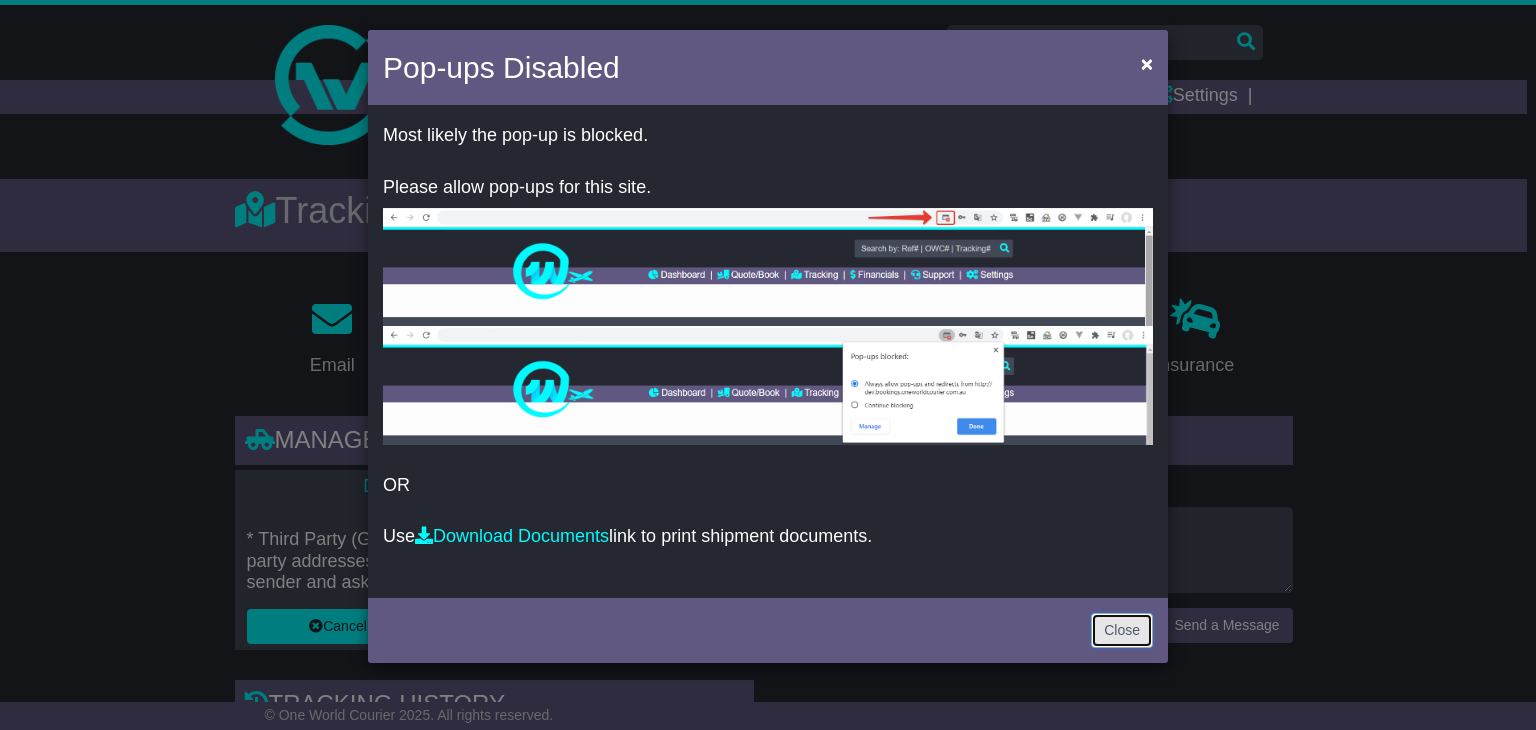 click on "Close" at bounding box center (1122, 630) 